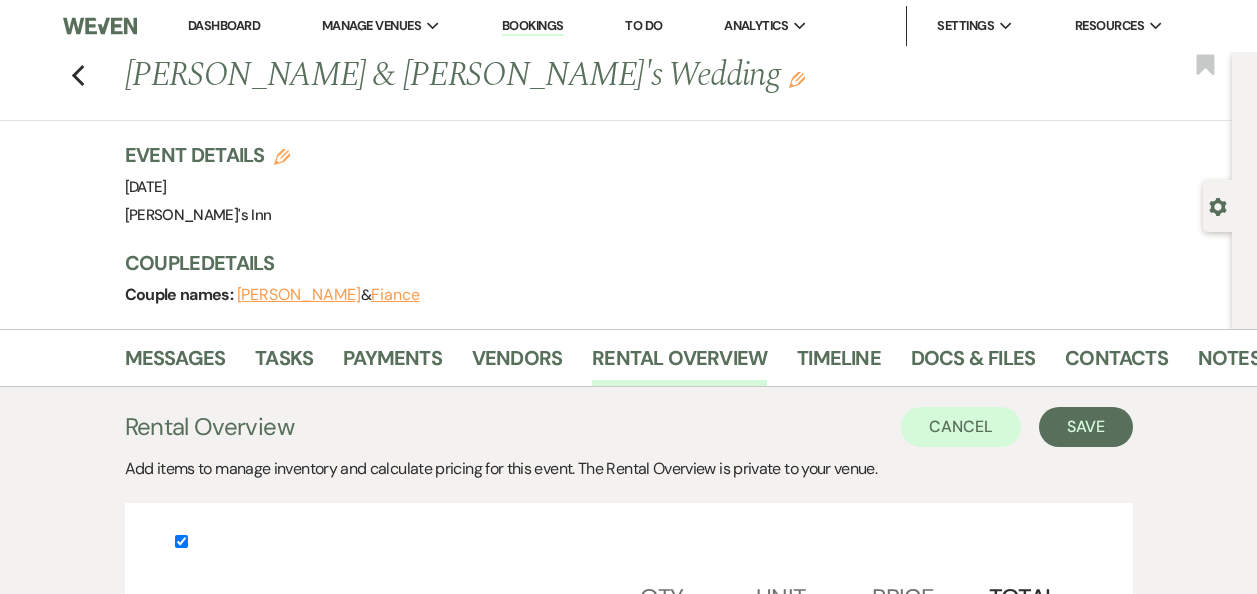 scroll, scrollTop: 136, scrollLeft: 0, axis: vertical 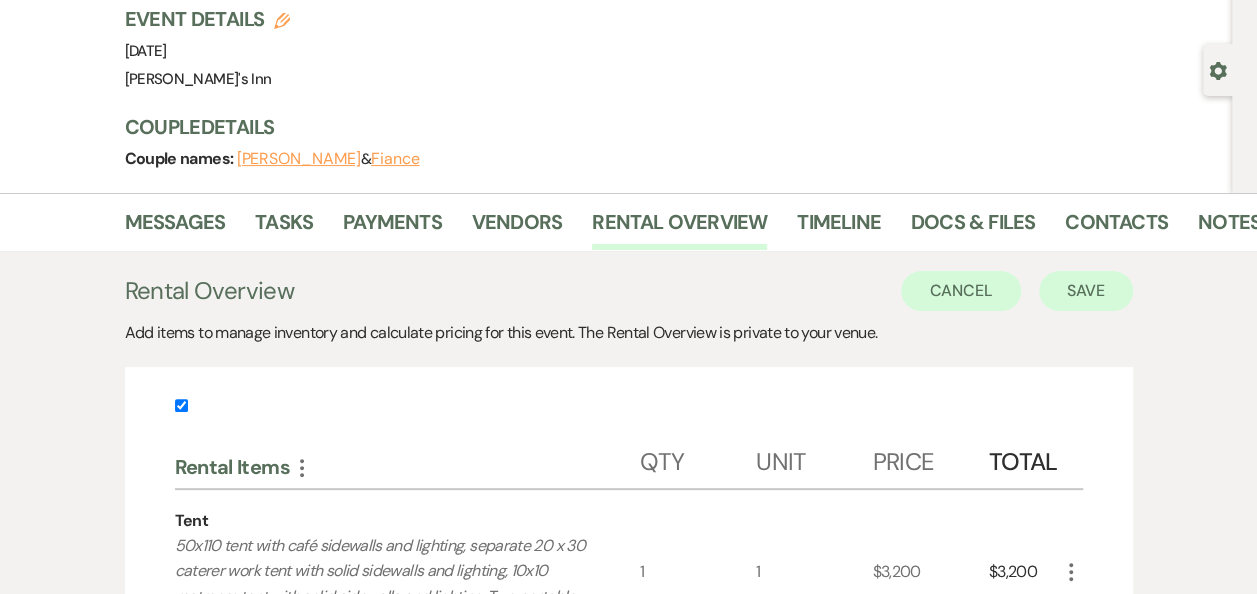 click on "Save" at bounding box center (1086, 291) 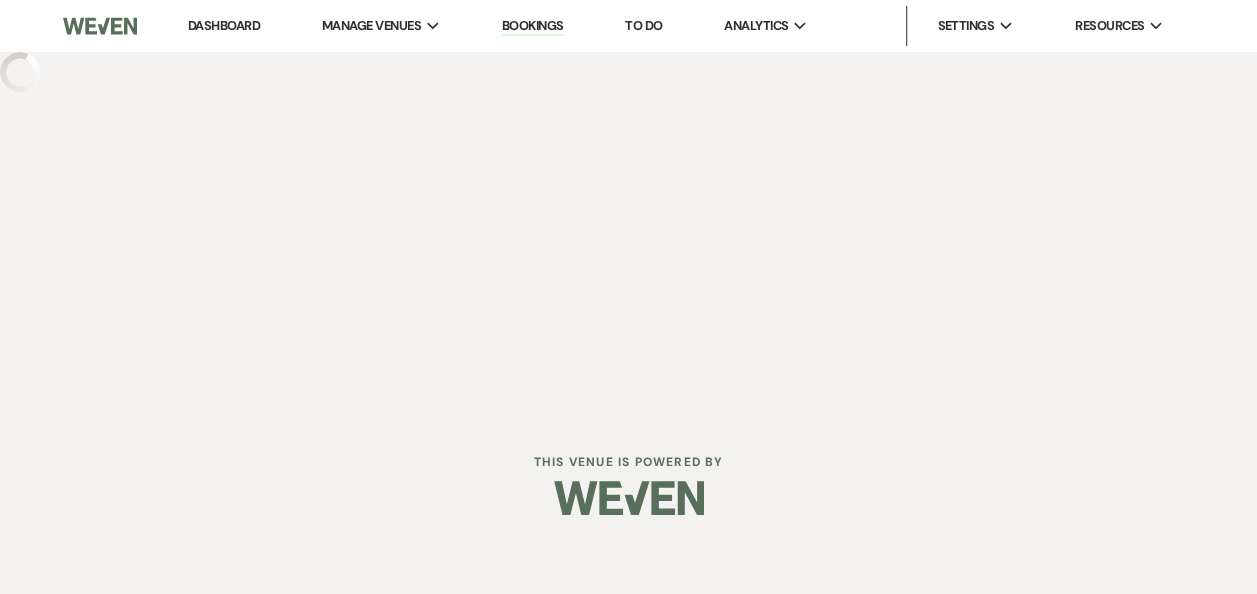 scroll, scrollTop: 0, scrollLeft: 0, axis: both 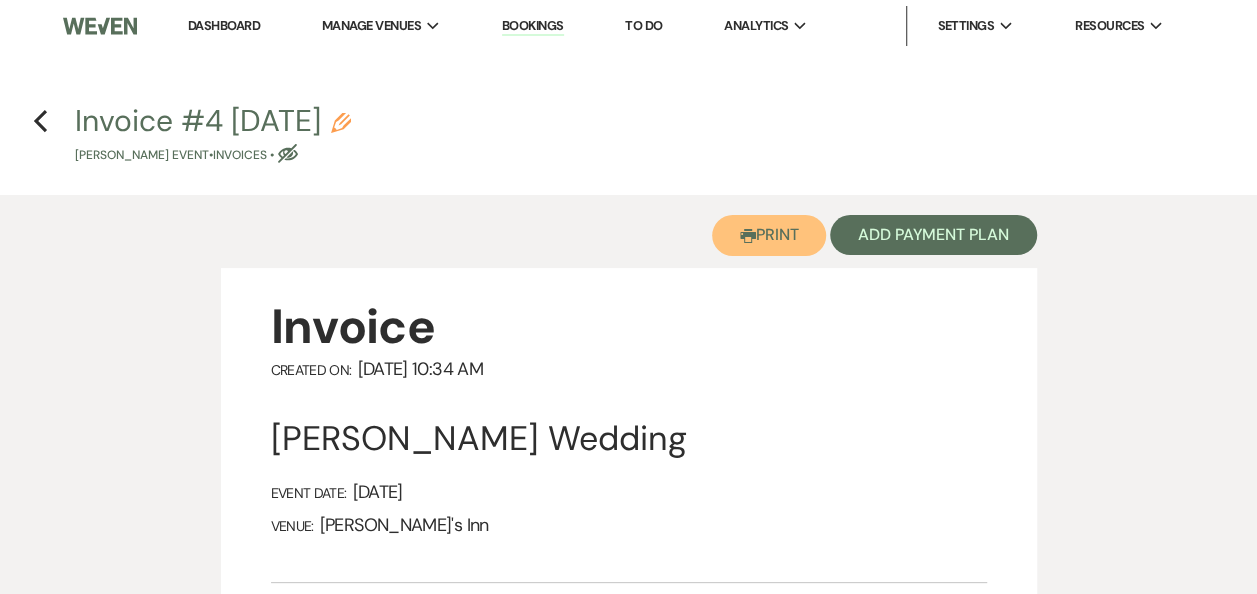 click on "Printer  Print" at bounding box center (769, 235) 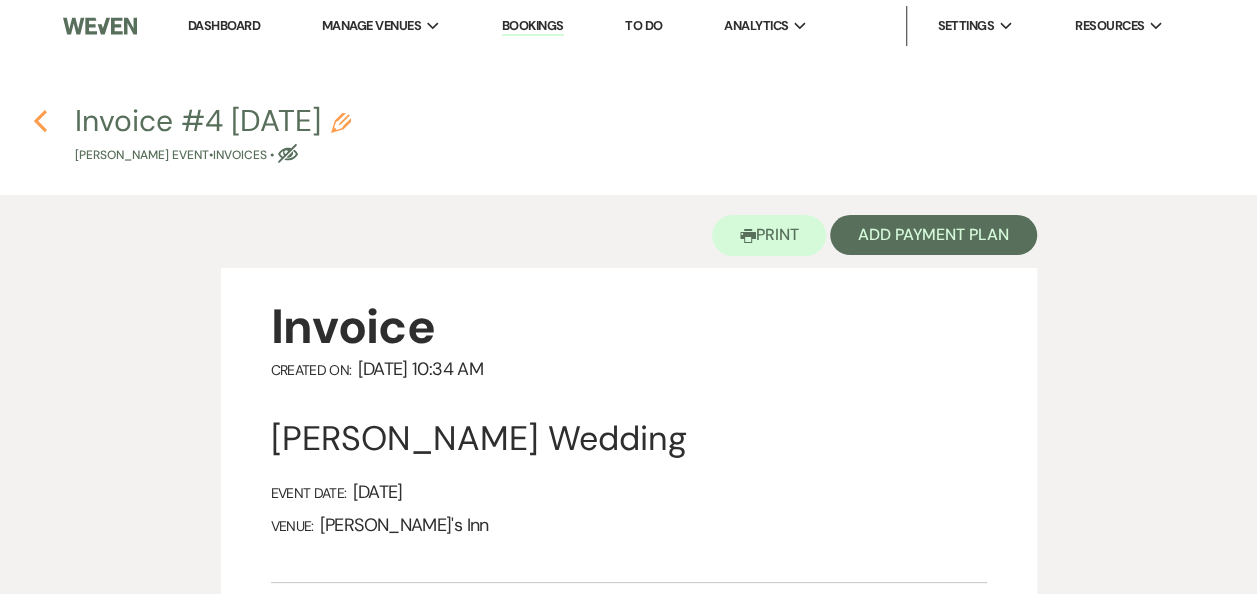 click on "Previous" 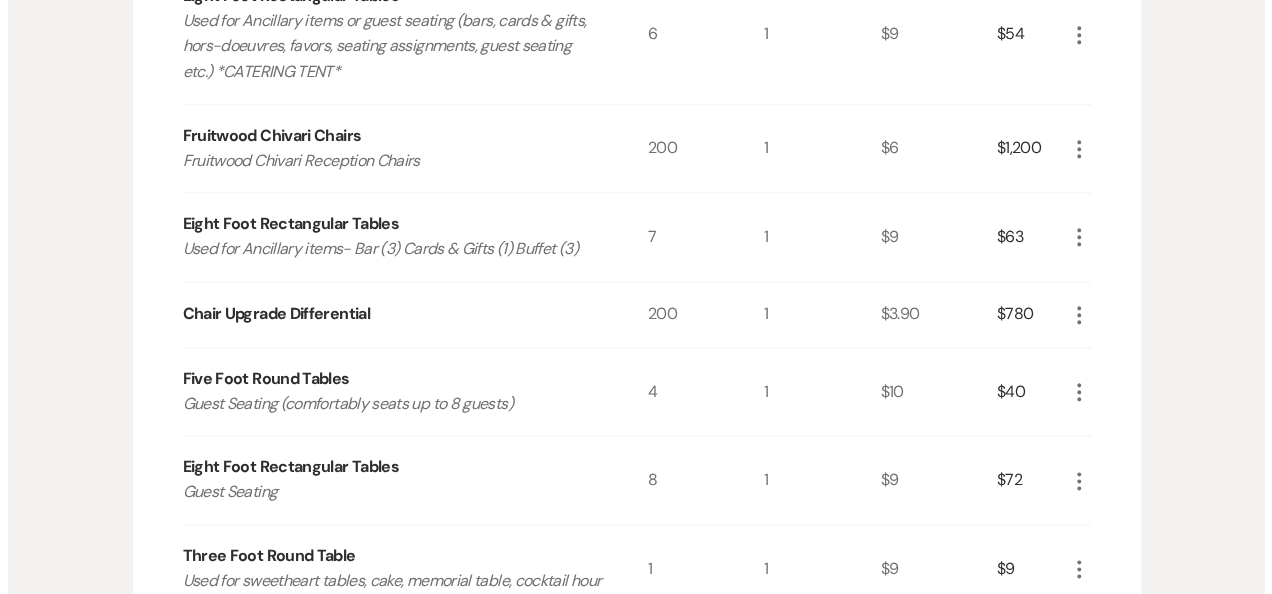 scroll, scrollTop: 994, scrollLeft: 0, axis: vertical 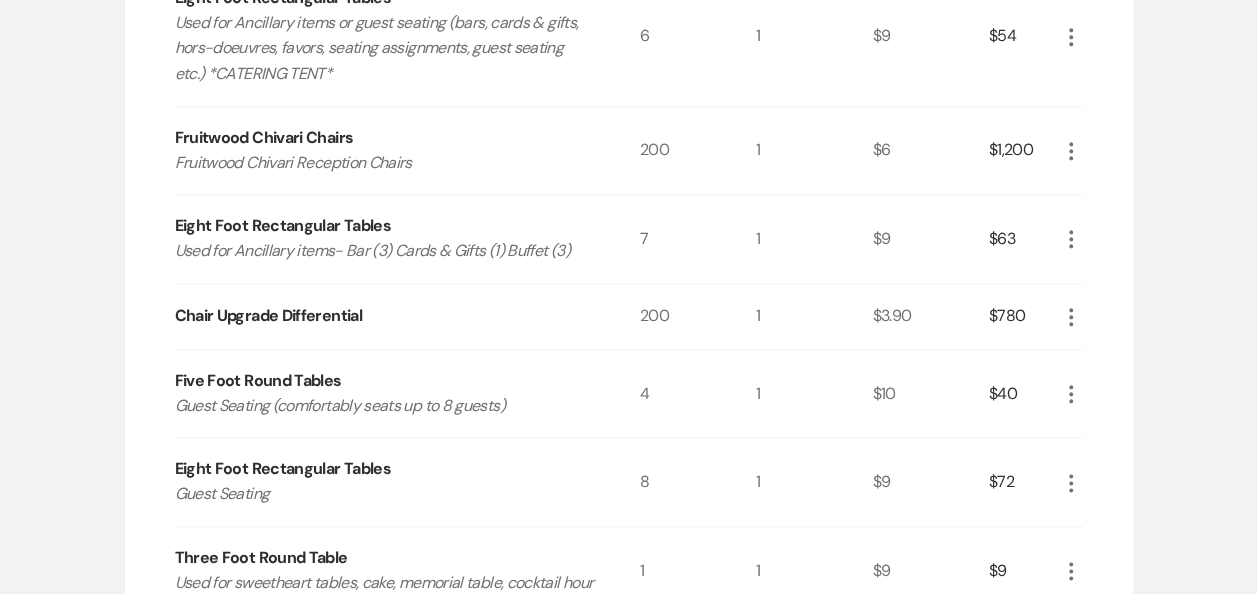 click on "More" 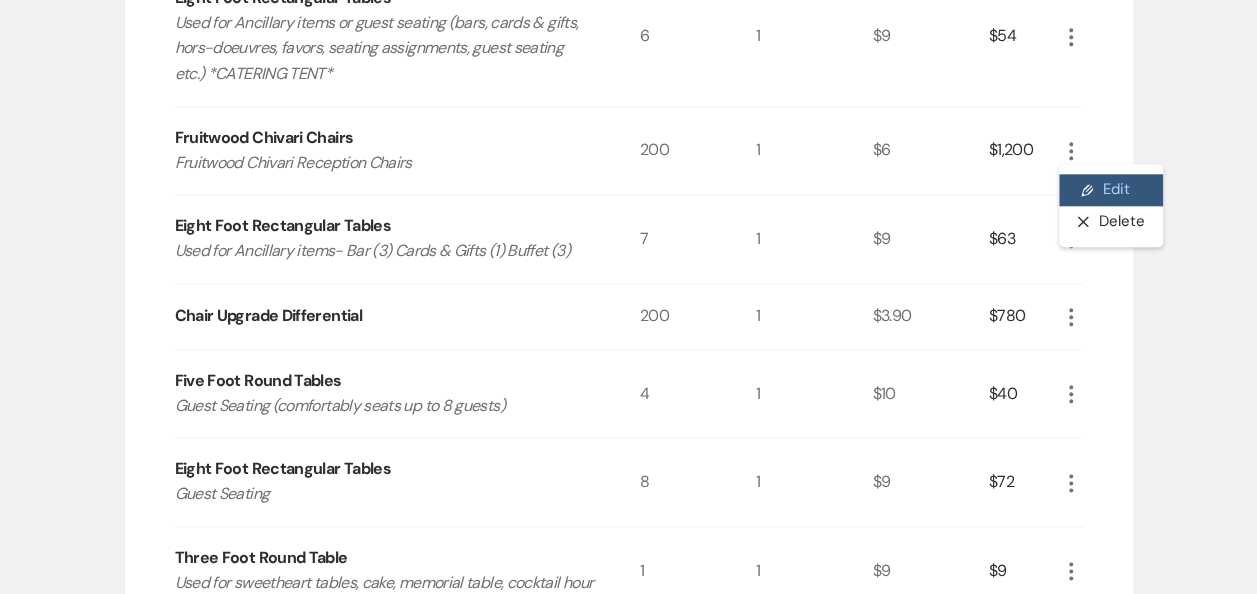click on "Pencil Edit" at bounding box center (1111, 190) 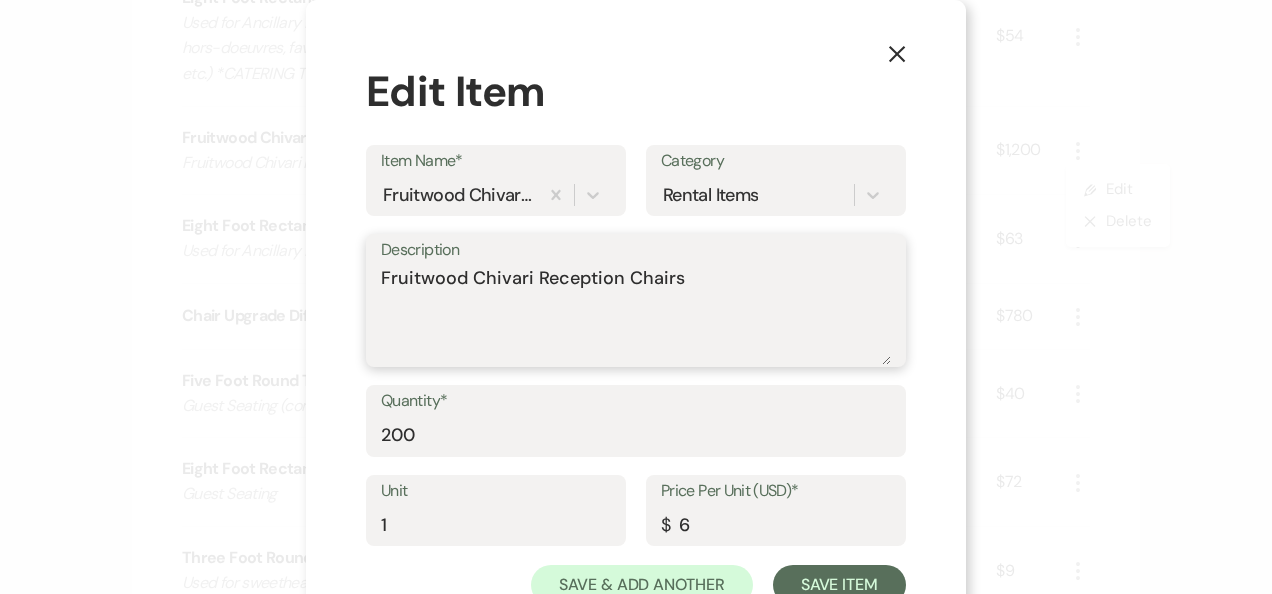 click on "Fruitwood Chivari Reception Chairs" at bounding box center [636, 315] 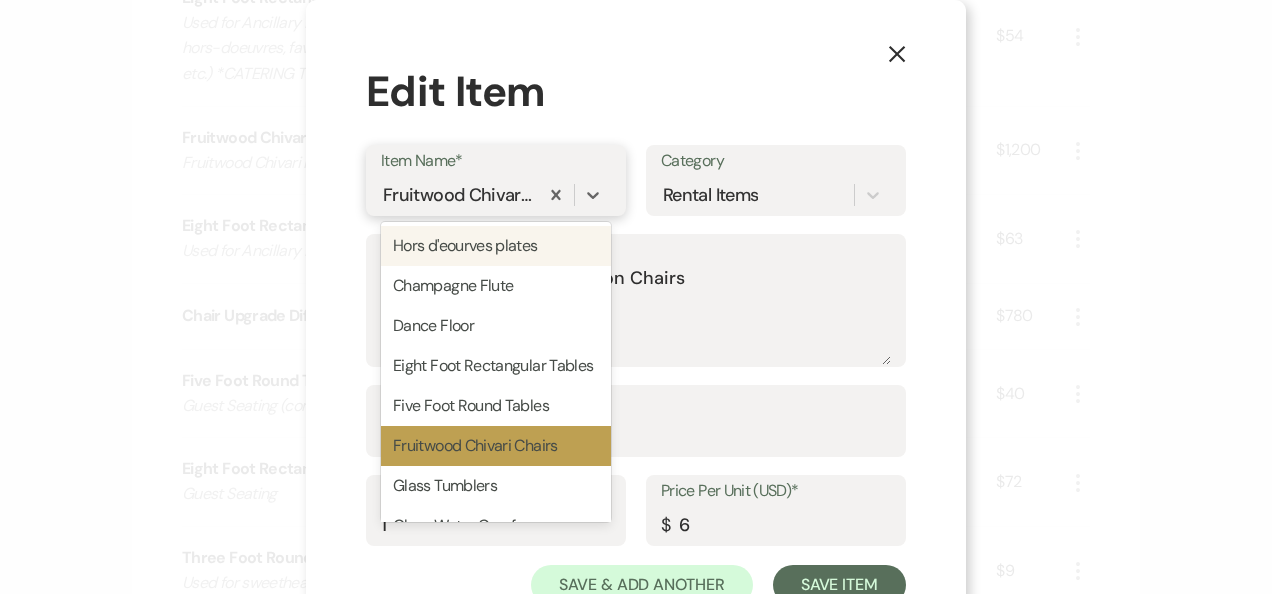 type 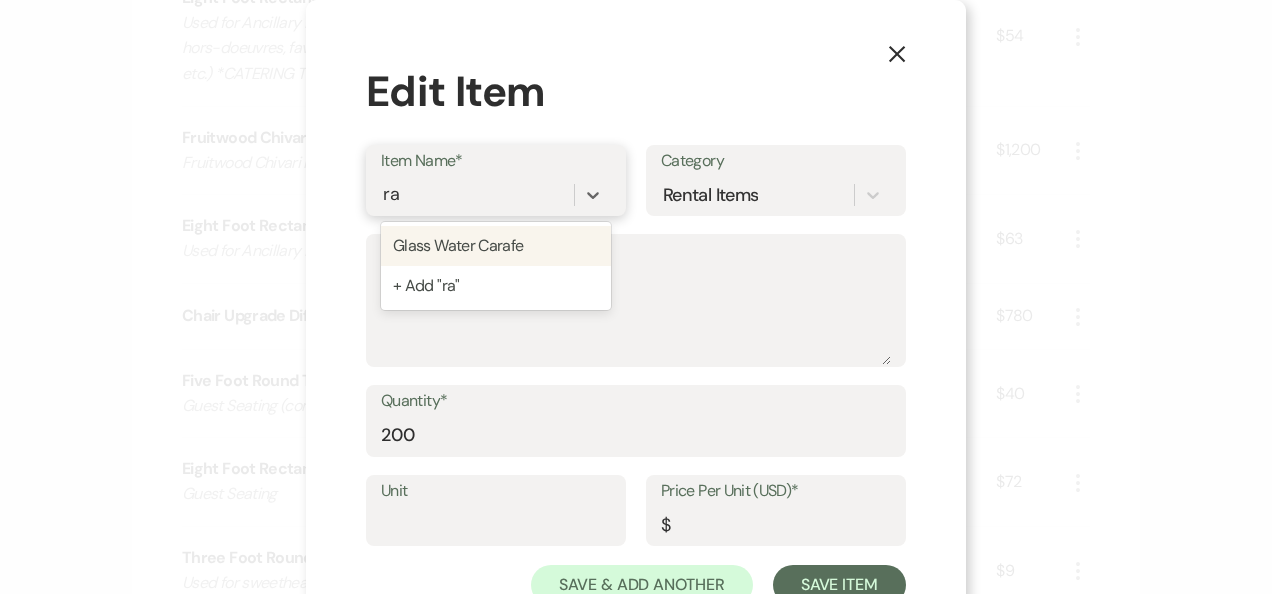 type on "r" 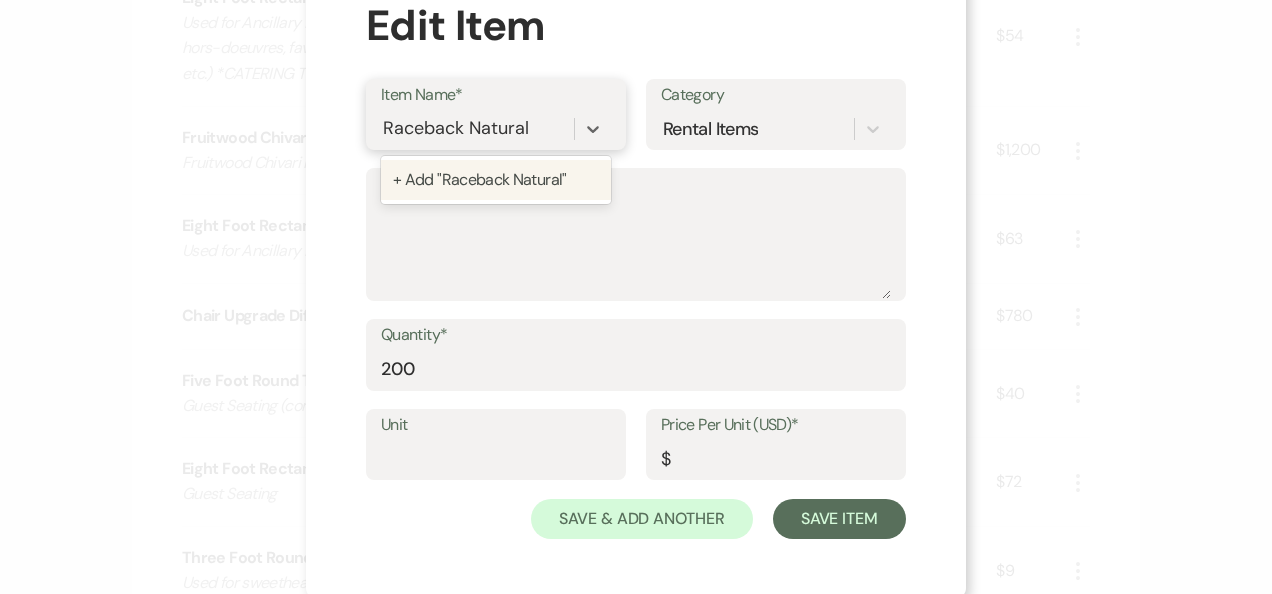 scroll, scrollTop: 70, scrollLeft: 0, axis: vertical 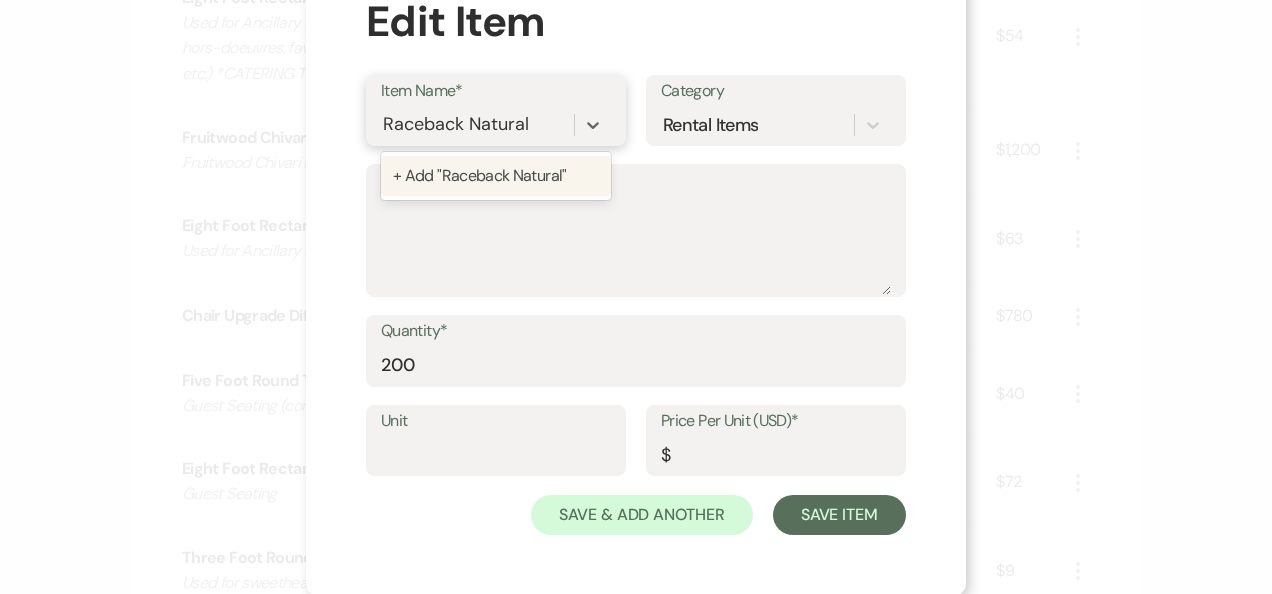 type on "Raceback Natural" 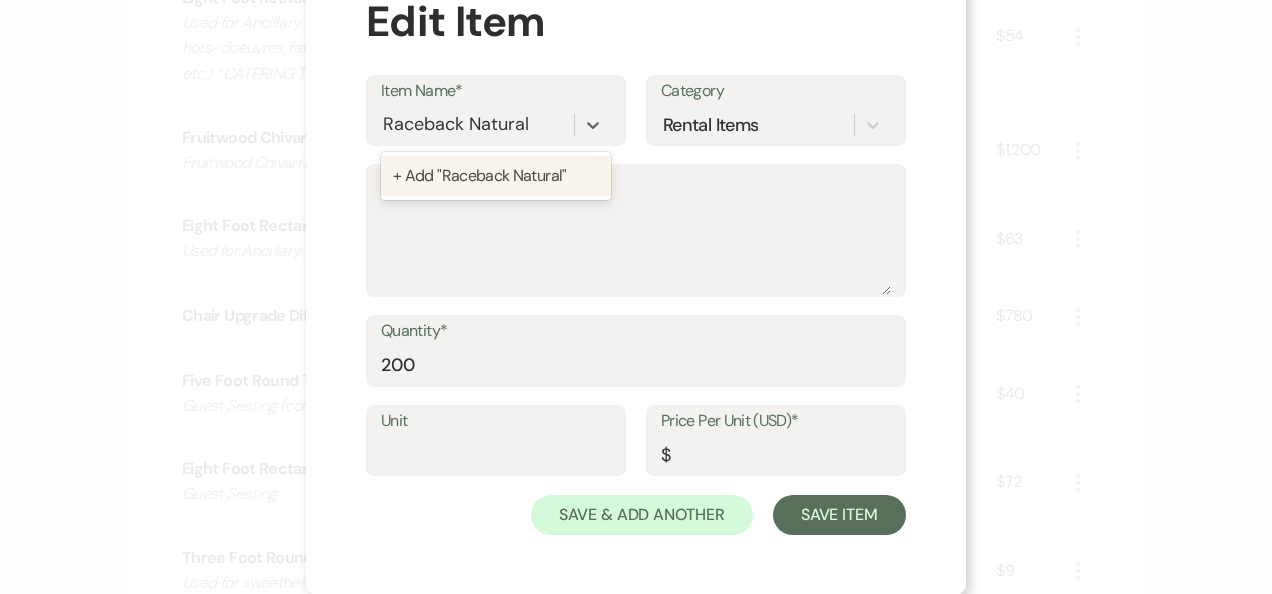 type 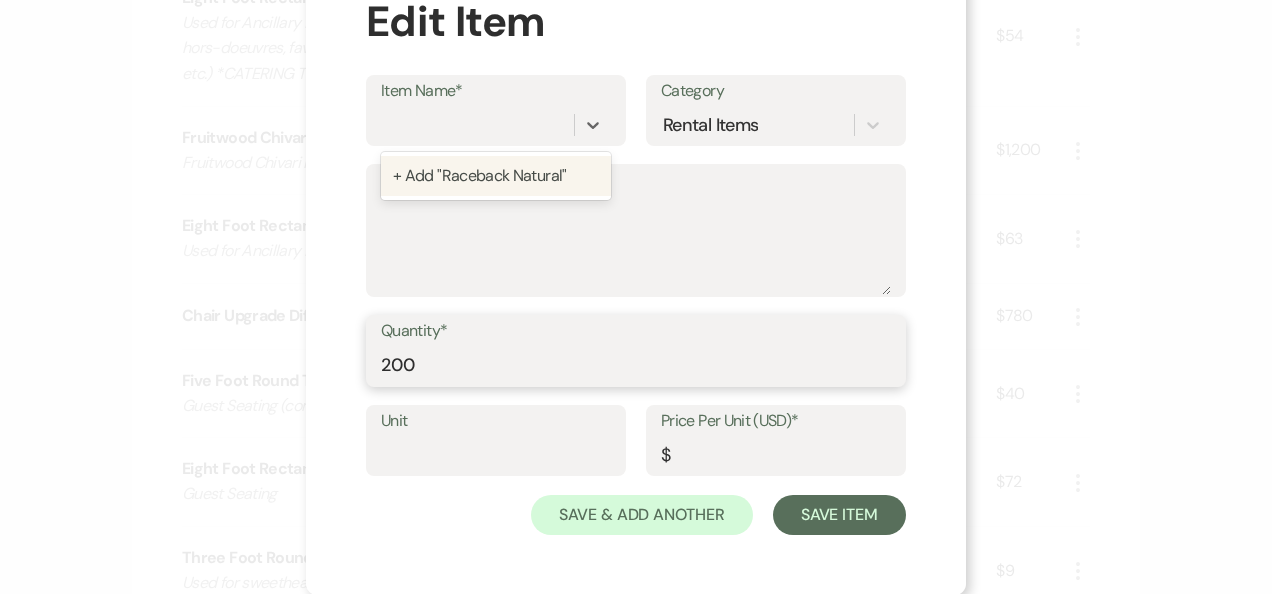click on "200" at bounding box center [636, 365] 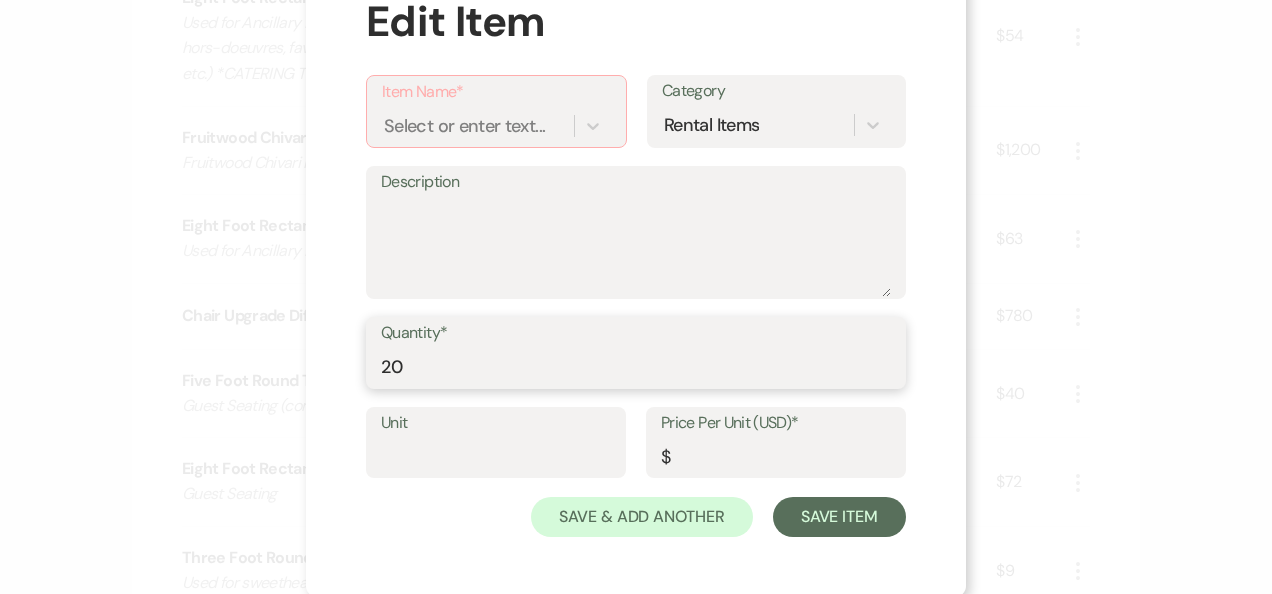 type on "2" 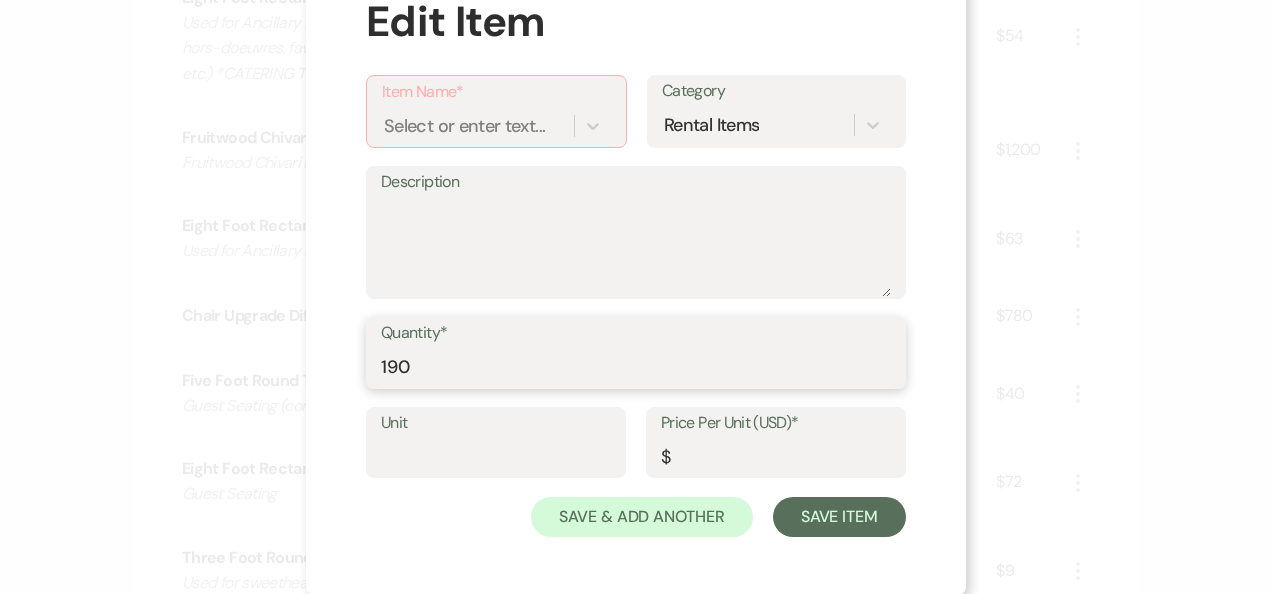 type on "190" 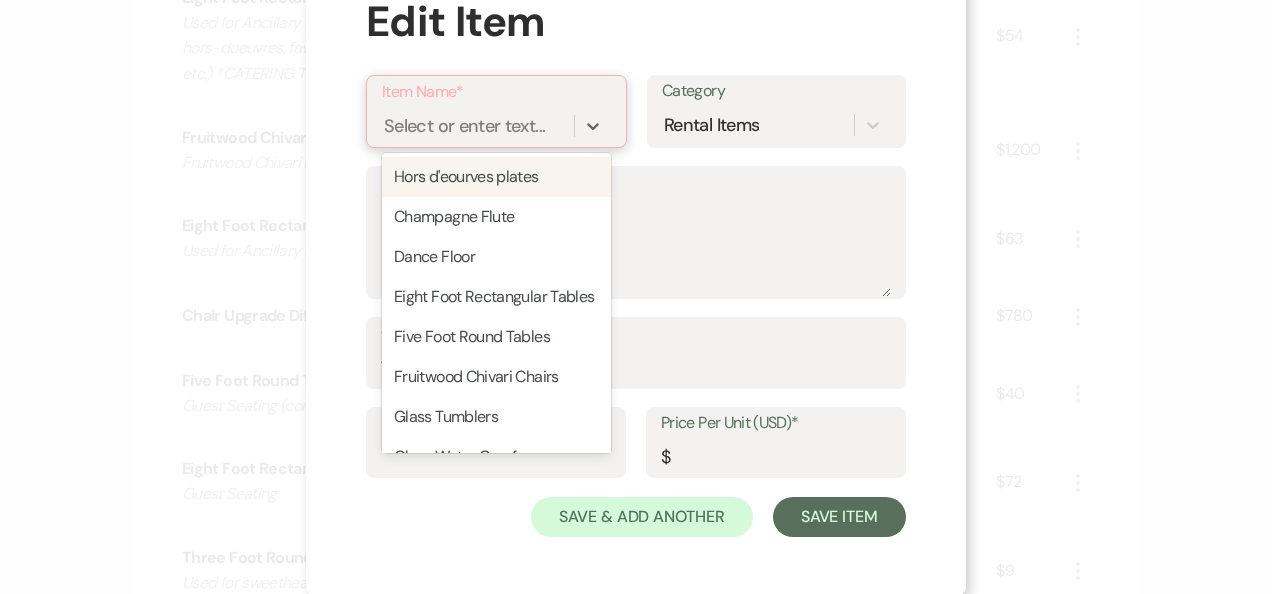 type on "f" 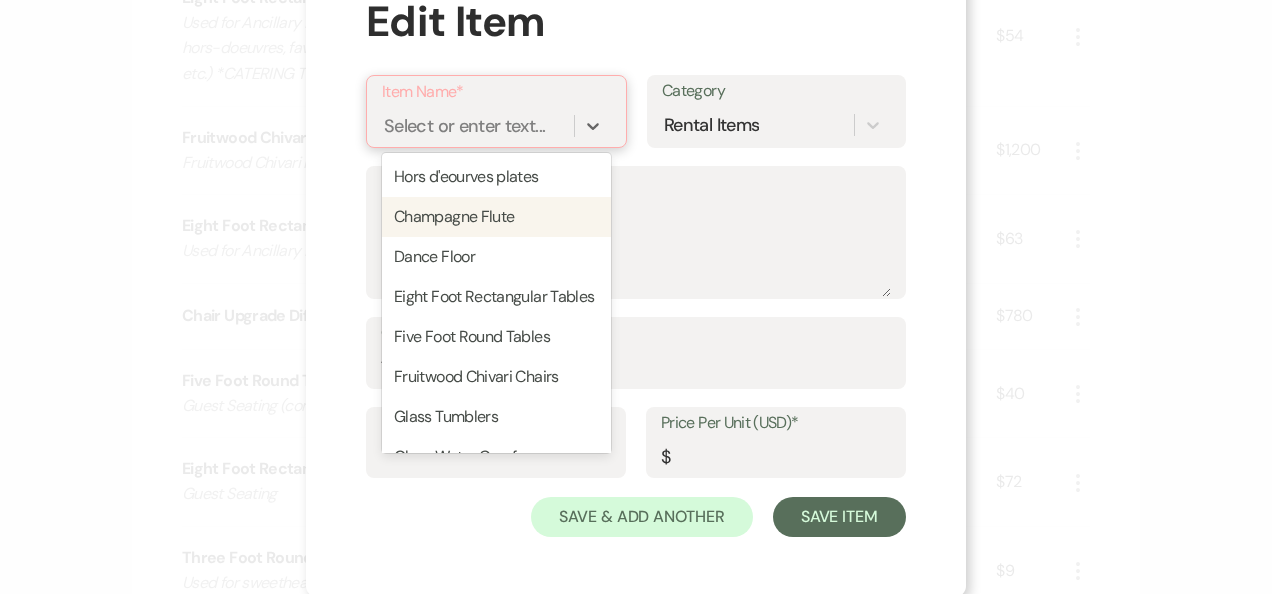 type on "r" 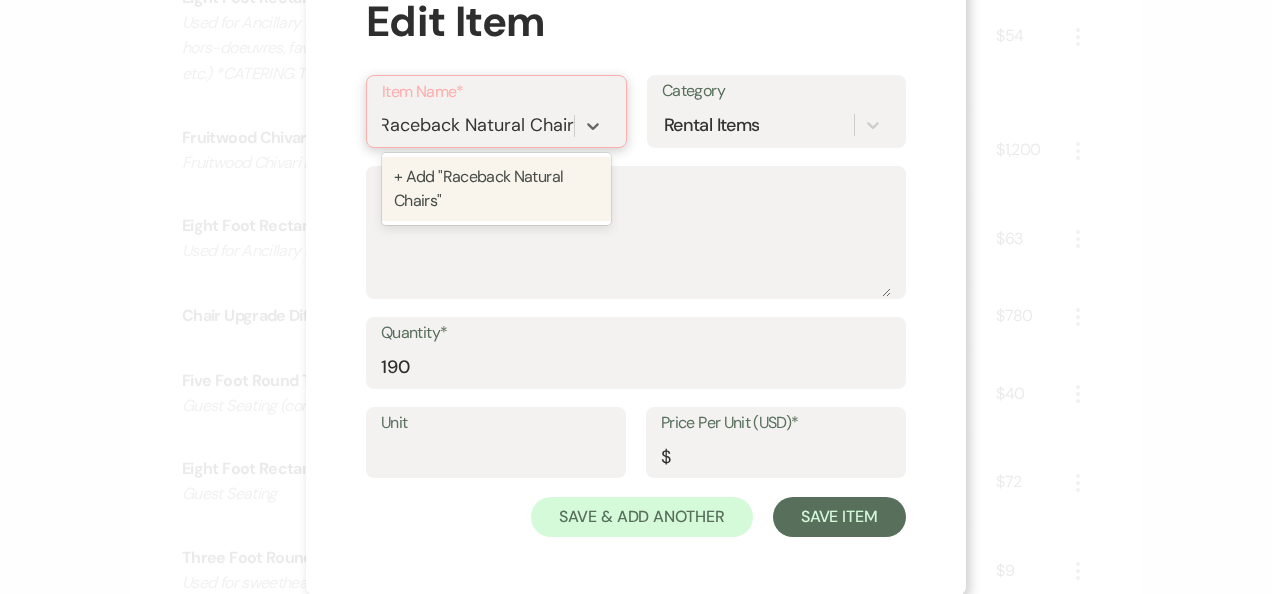type on "Raceback Natural Chairs" 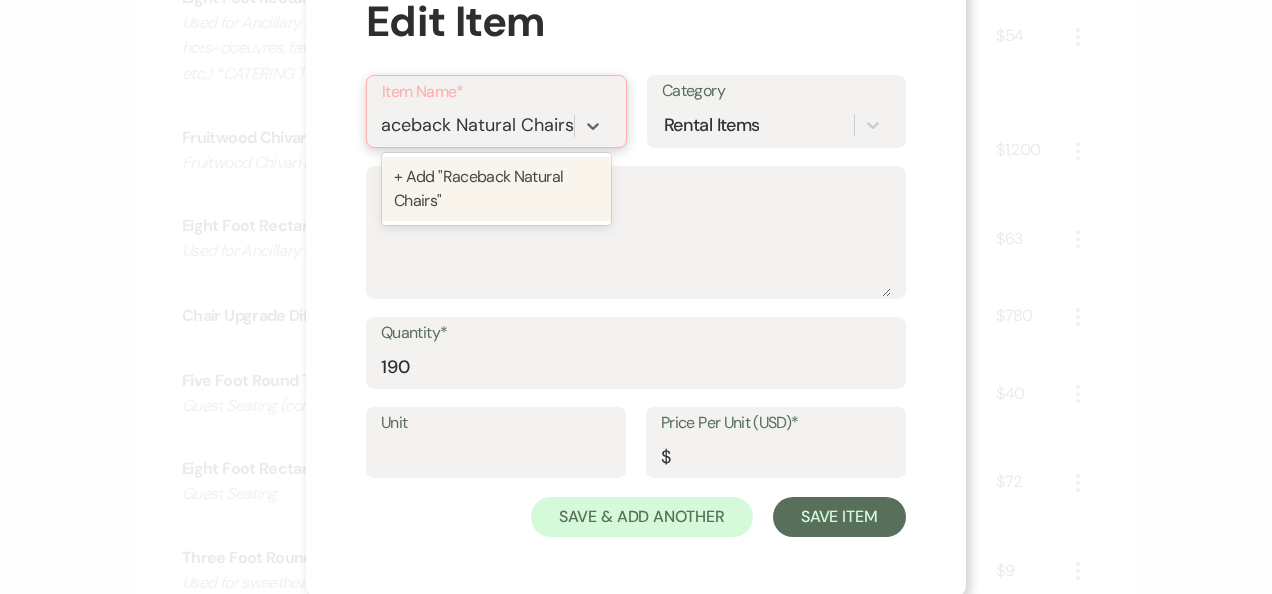 click on "+ Add "Raceback Natural Chairs"" at bounding box center [496, 189] 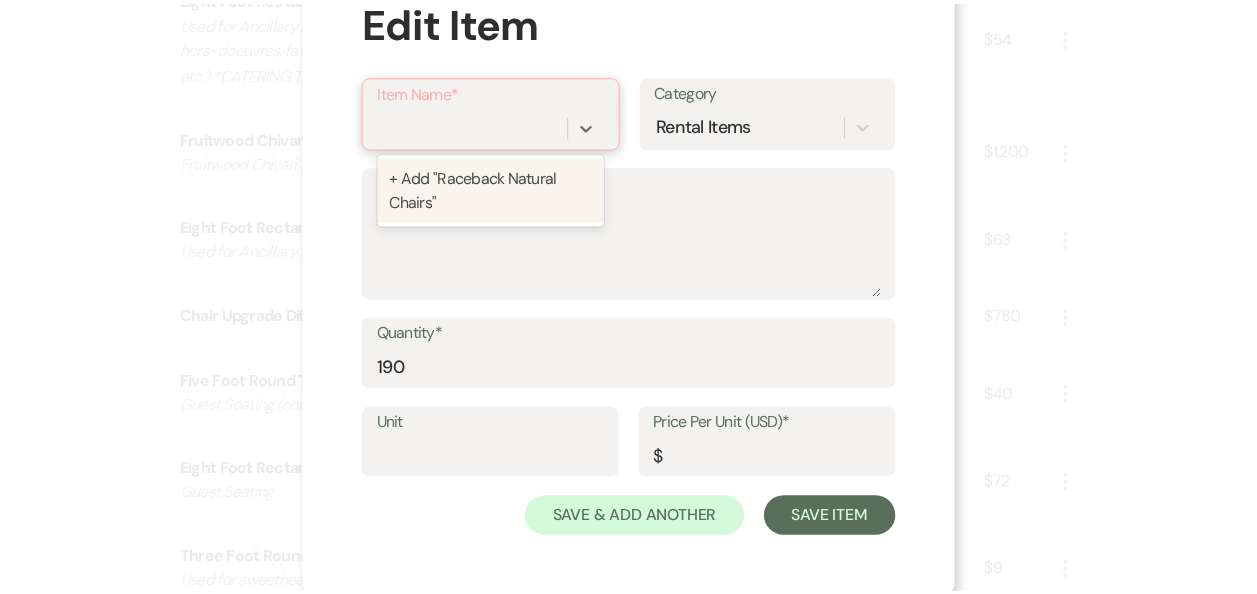 scroll, scrollTop: 0, scrollLeft: 0, axis: both 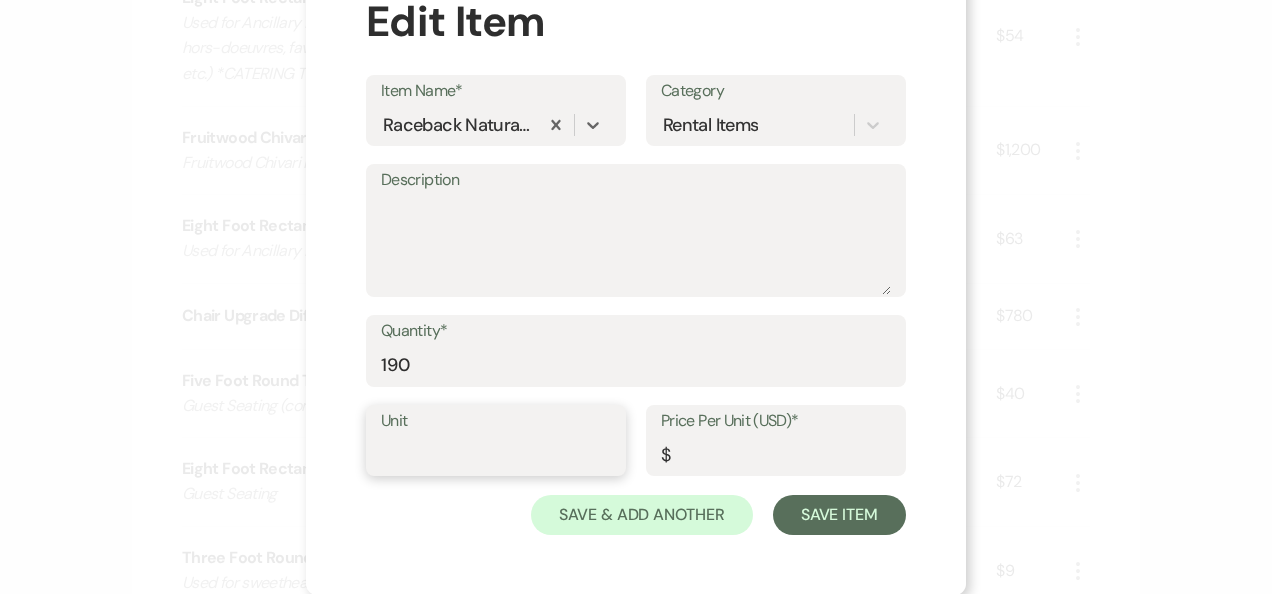 click on "Unit" at bounding box center (496, 454) 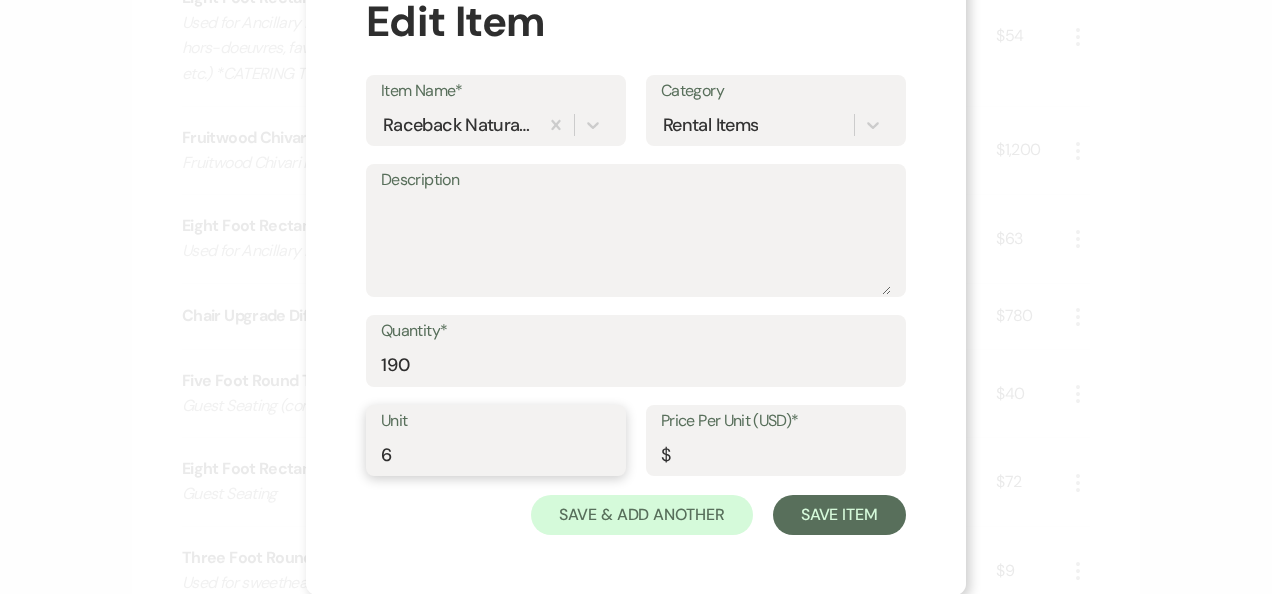 type on "6" 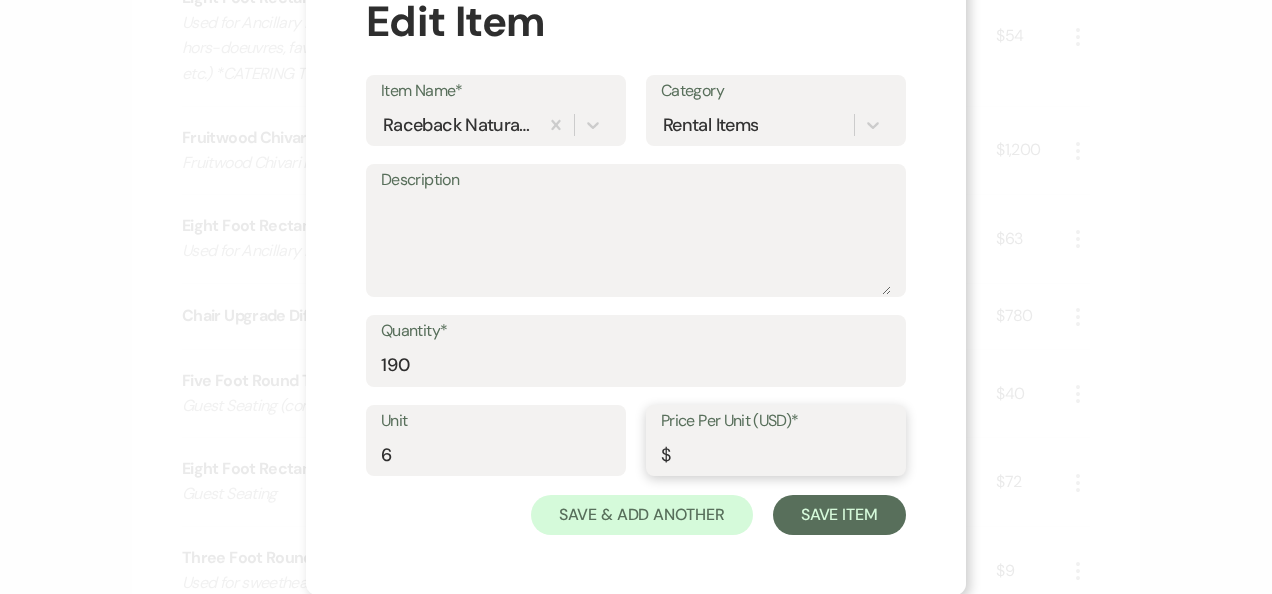 click on "Price Per Unit (USD)*" at bounding box center [776, 454] 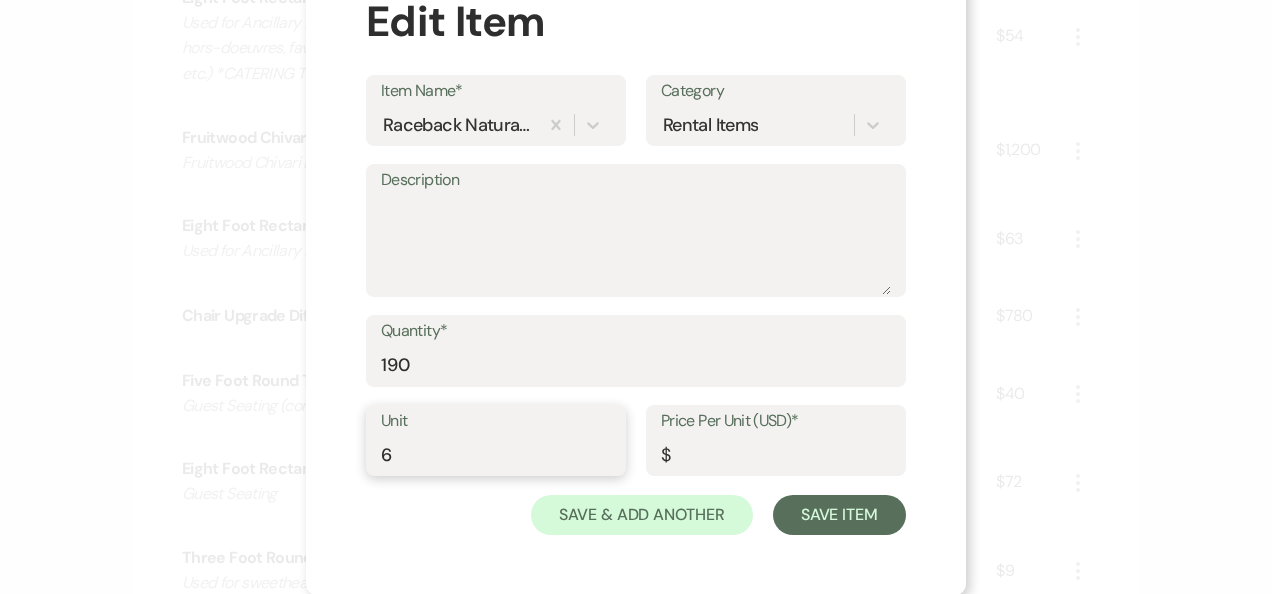 click on "6" at bounding box center [496, 454] 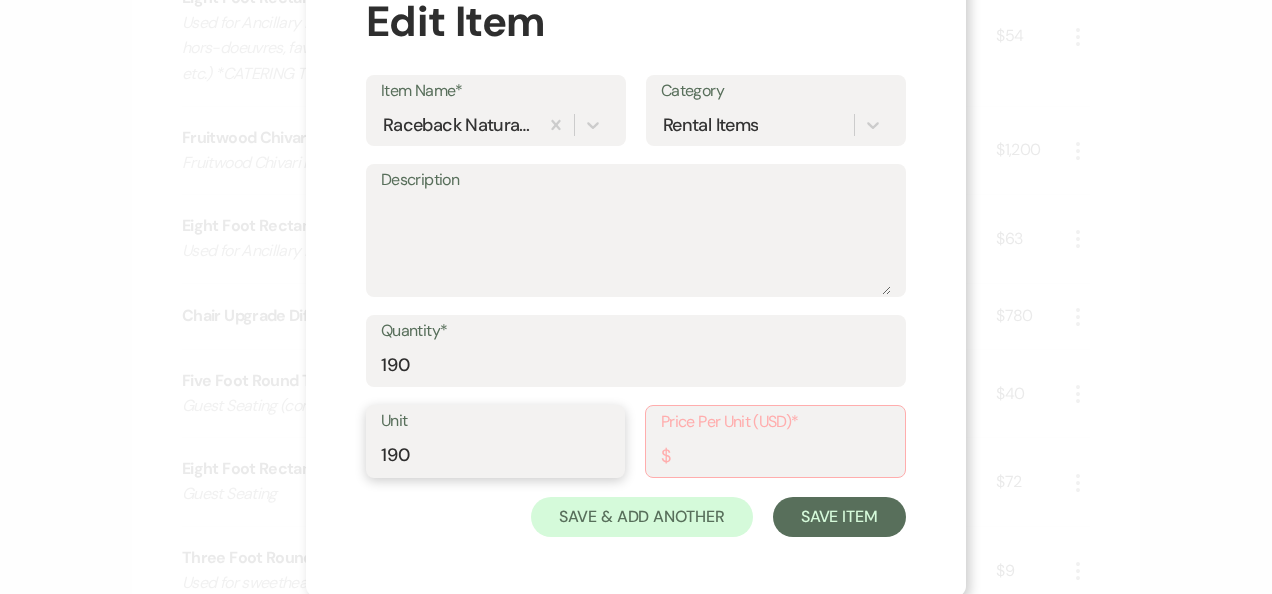 type on "190" 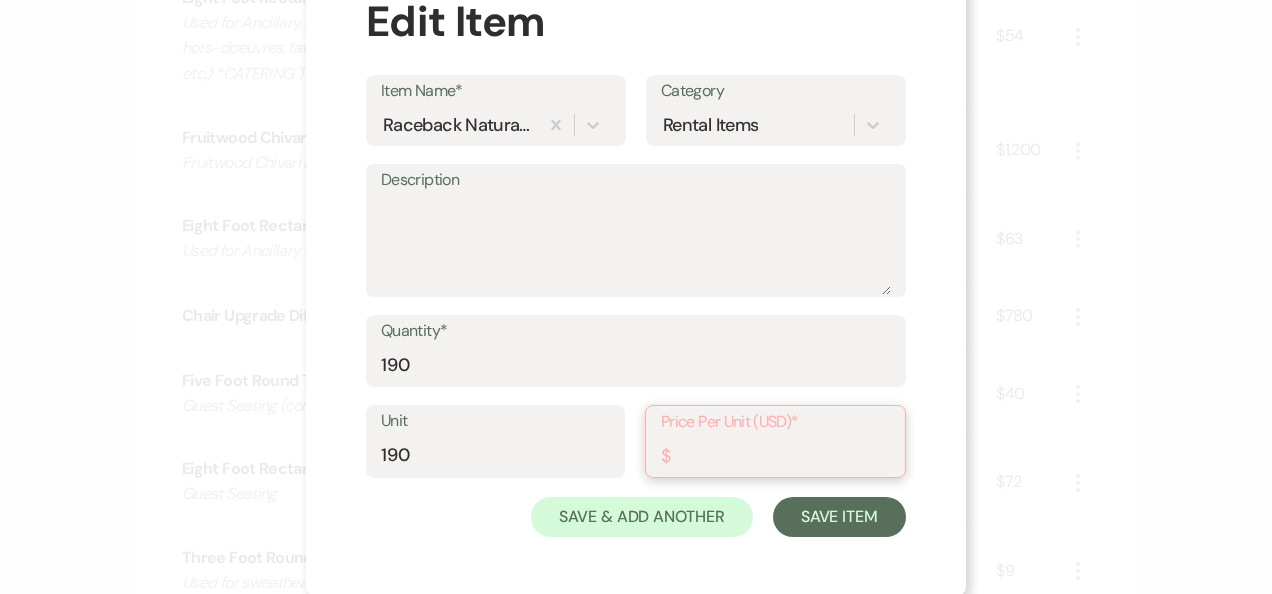 click on "Price Per Unit (USD)*" at bounding box center (775, 455) 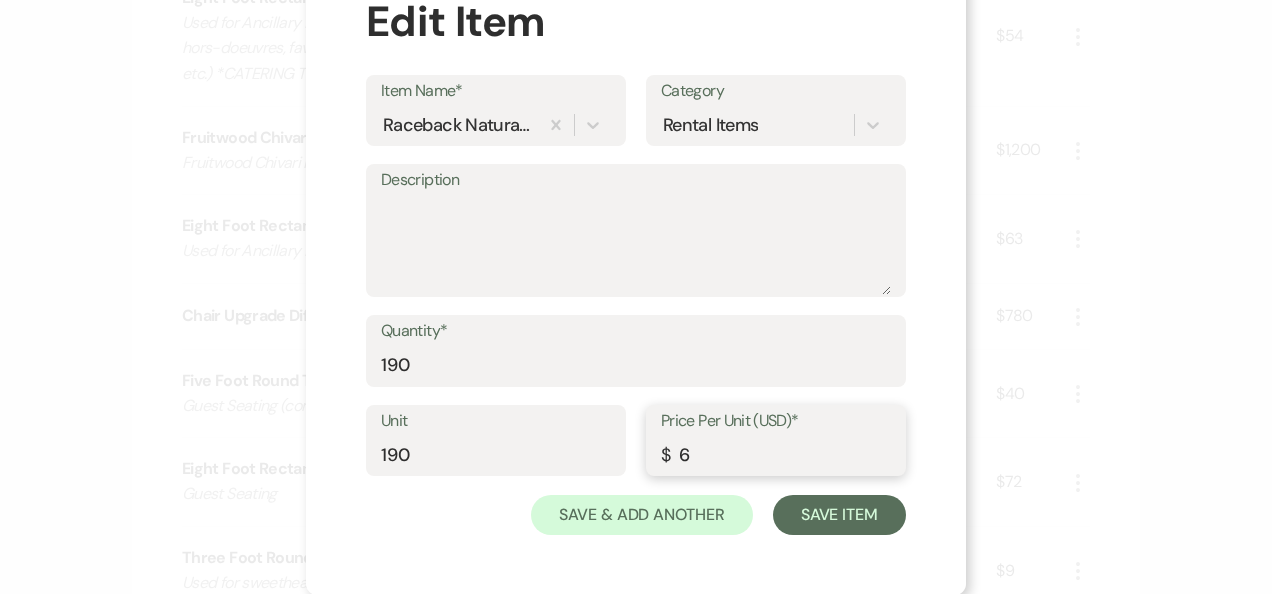 type on "6" 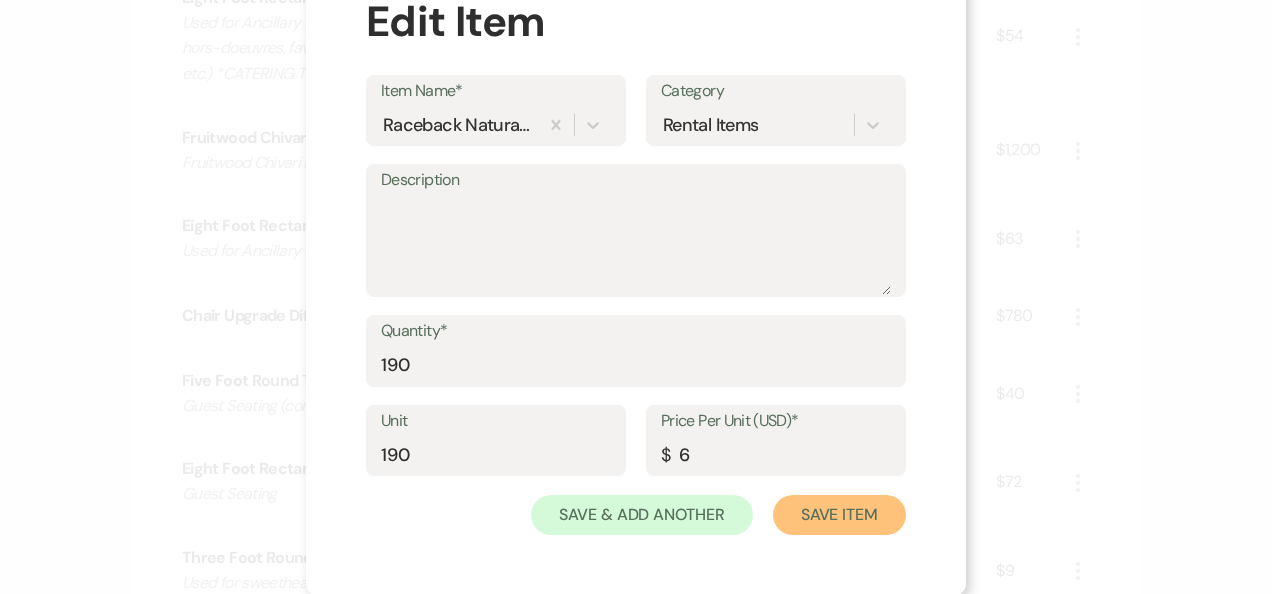 click on "Save Item" at bounding box center [839, 515] 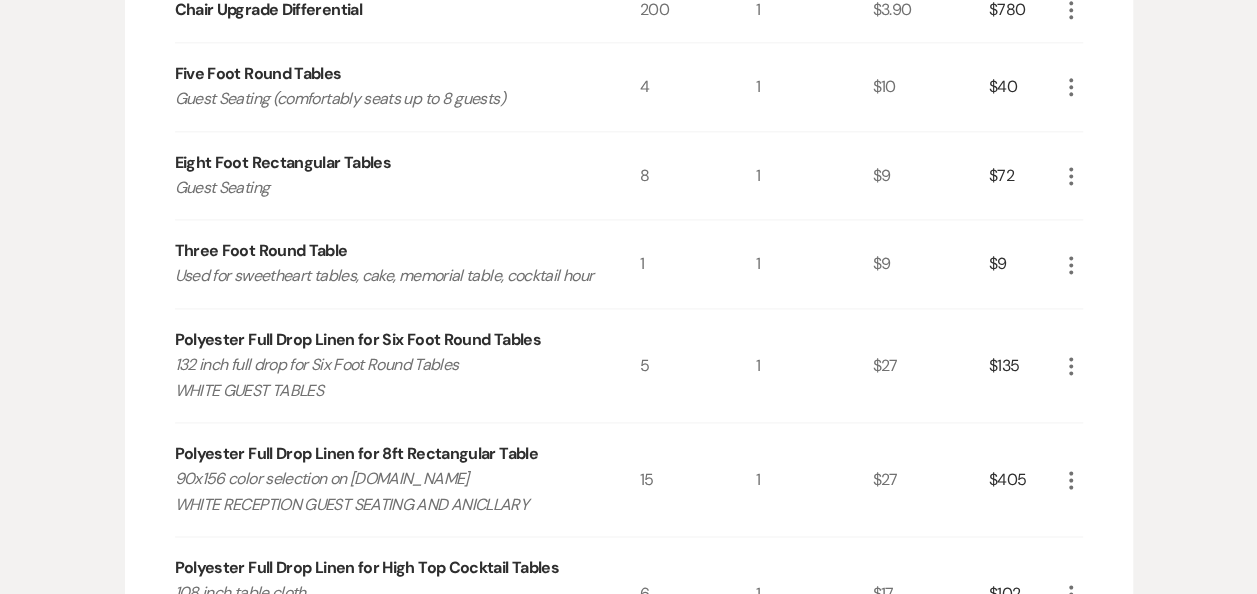 scroll, scrollTop: 1122, scrollLeft: 0, axis: vertical 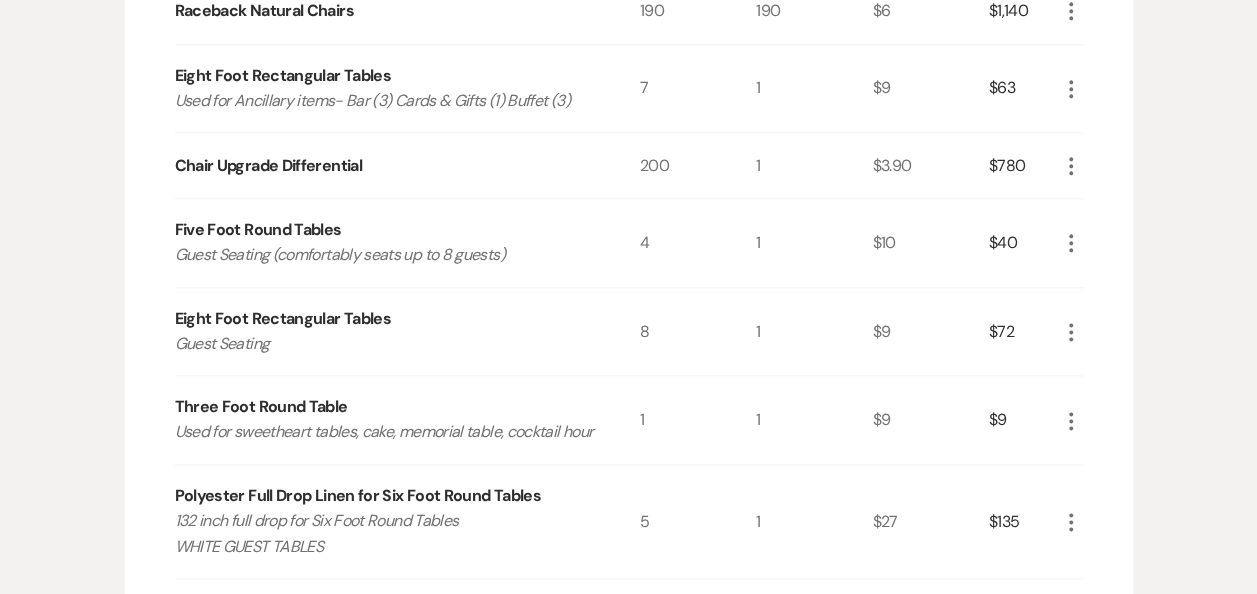 click on "More" 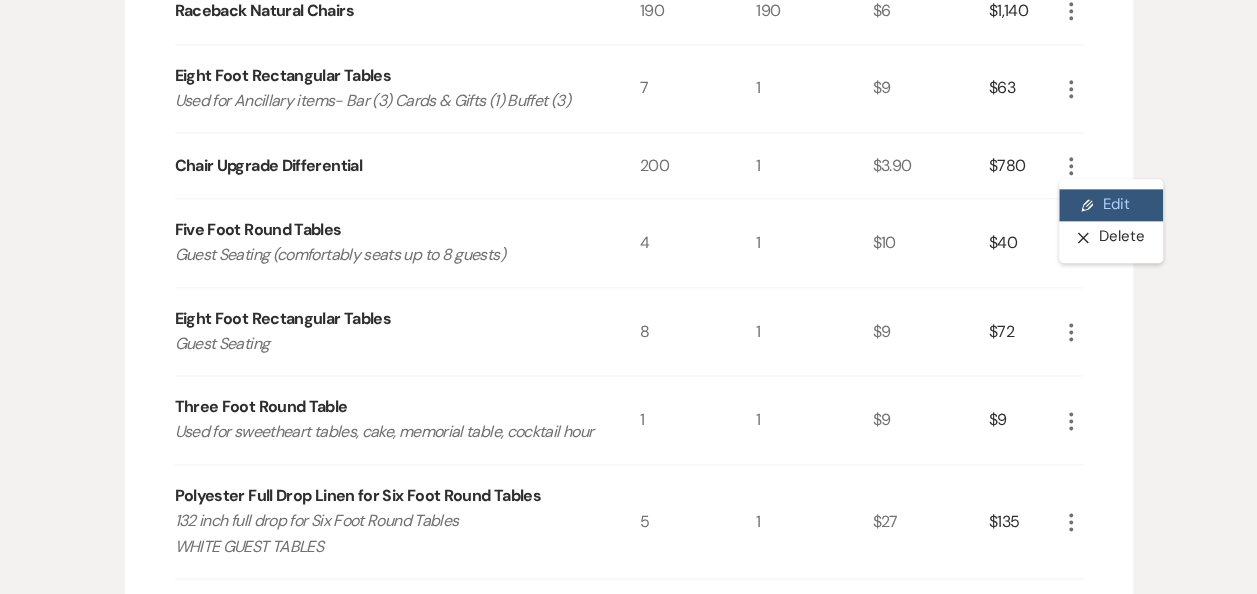 click on "Pencil Edit" at bounding box center (1111, 205) 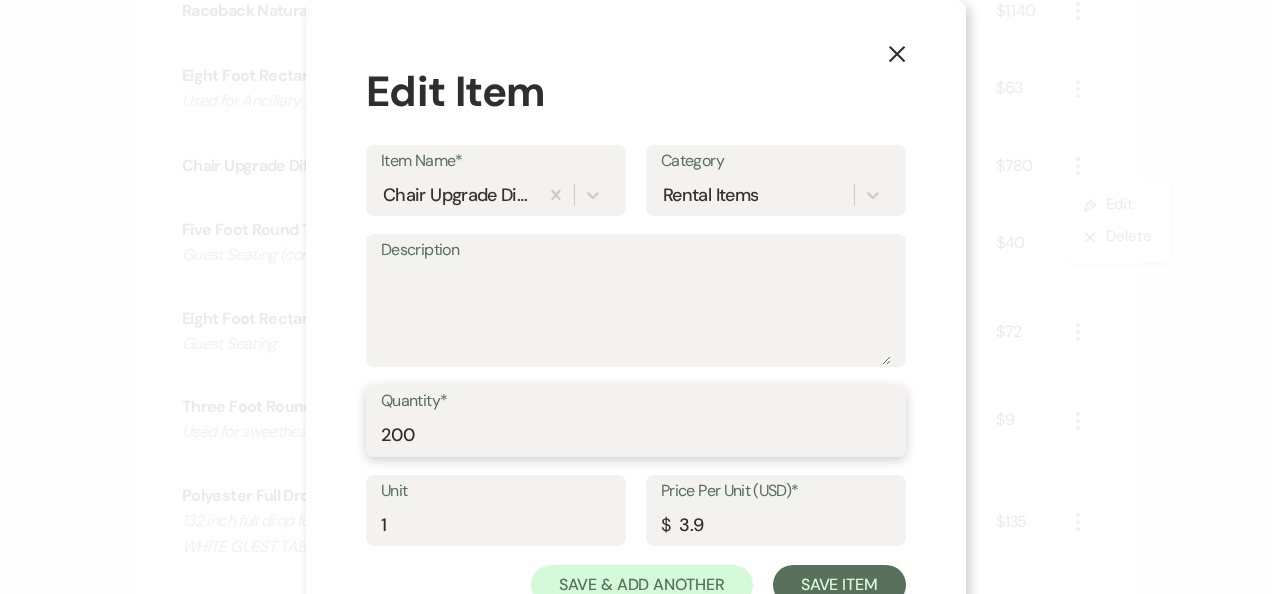 click on "200" at bounding box center [636, 435] 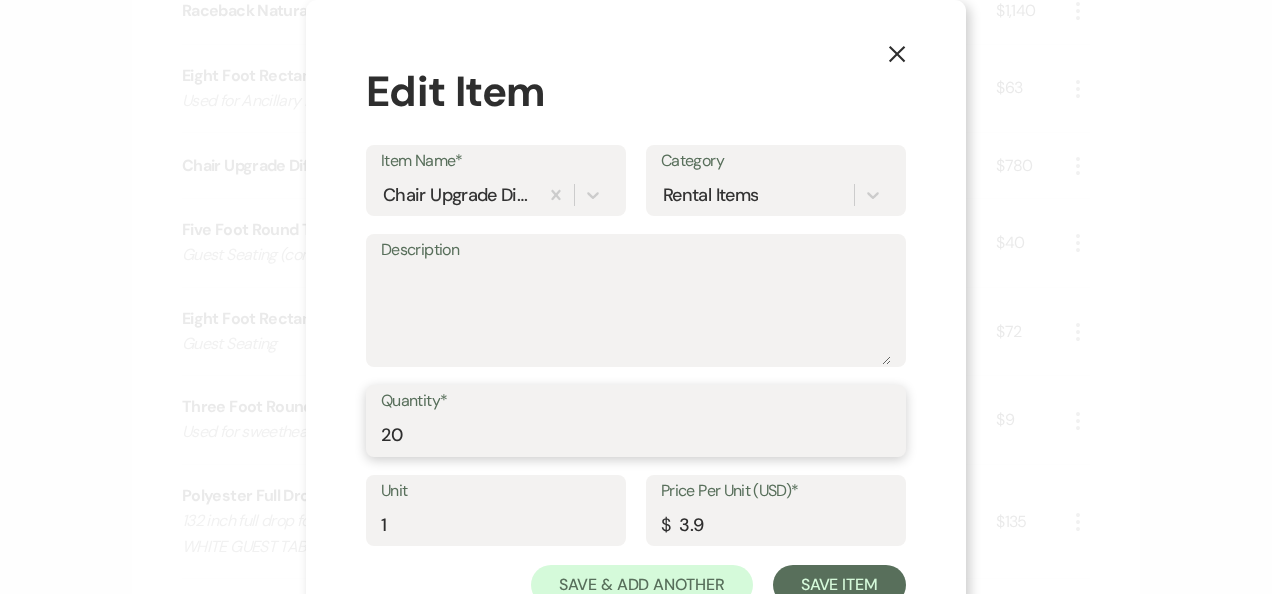 type on "2" 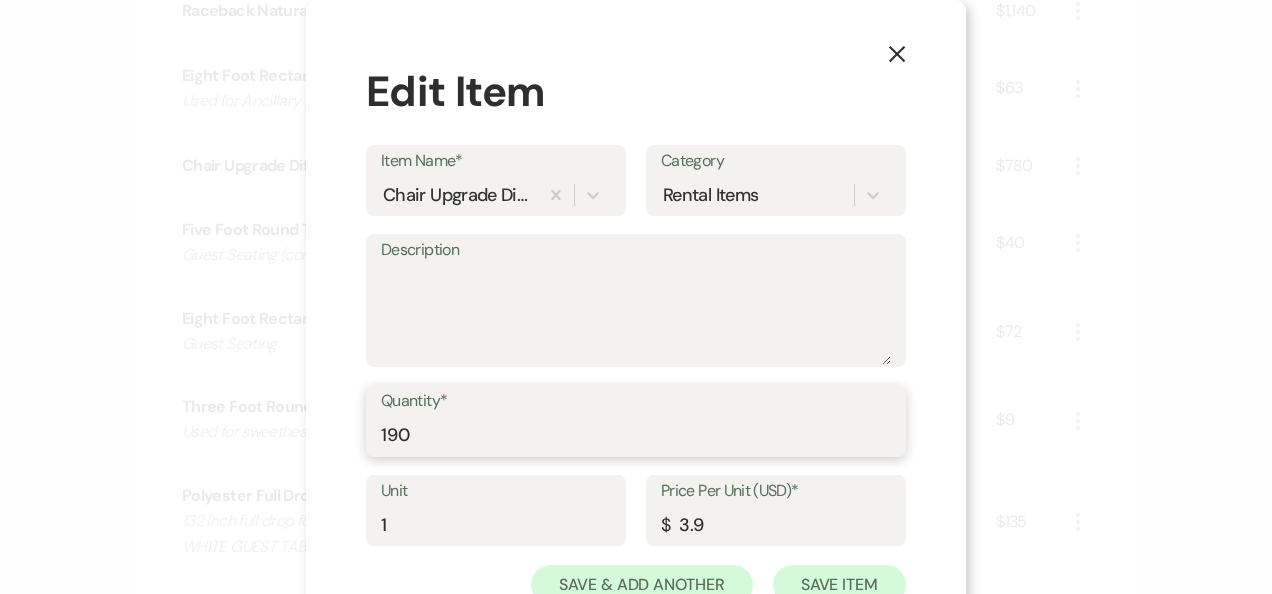type on "190" 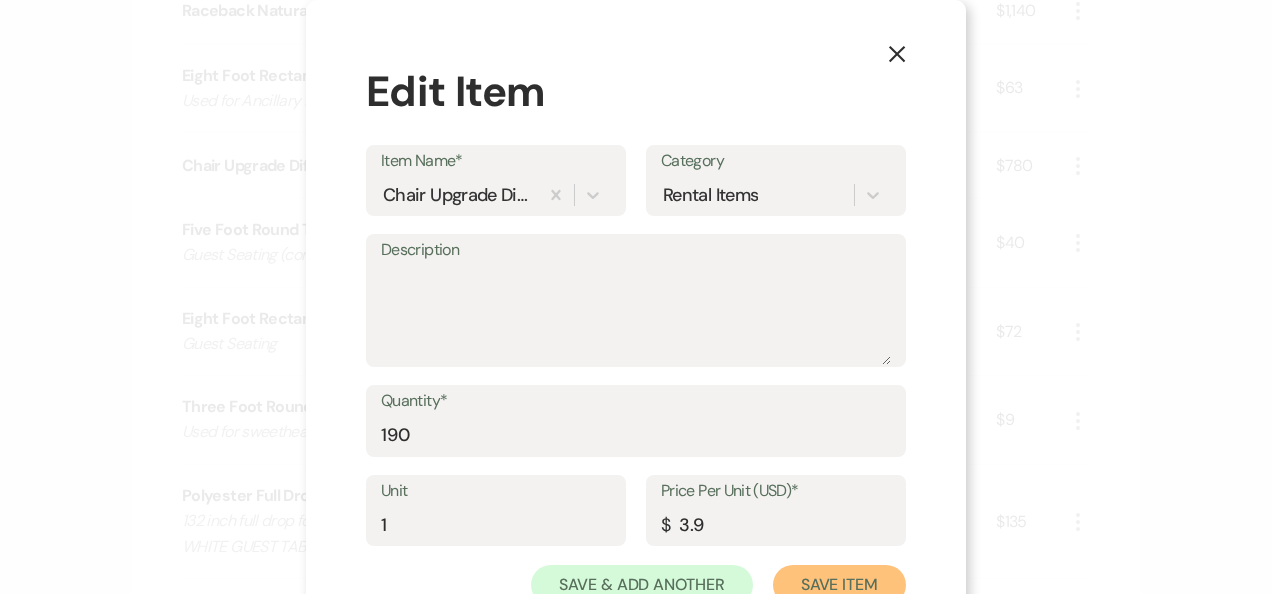 click on "Save Item" at bounding box center (839, 585) 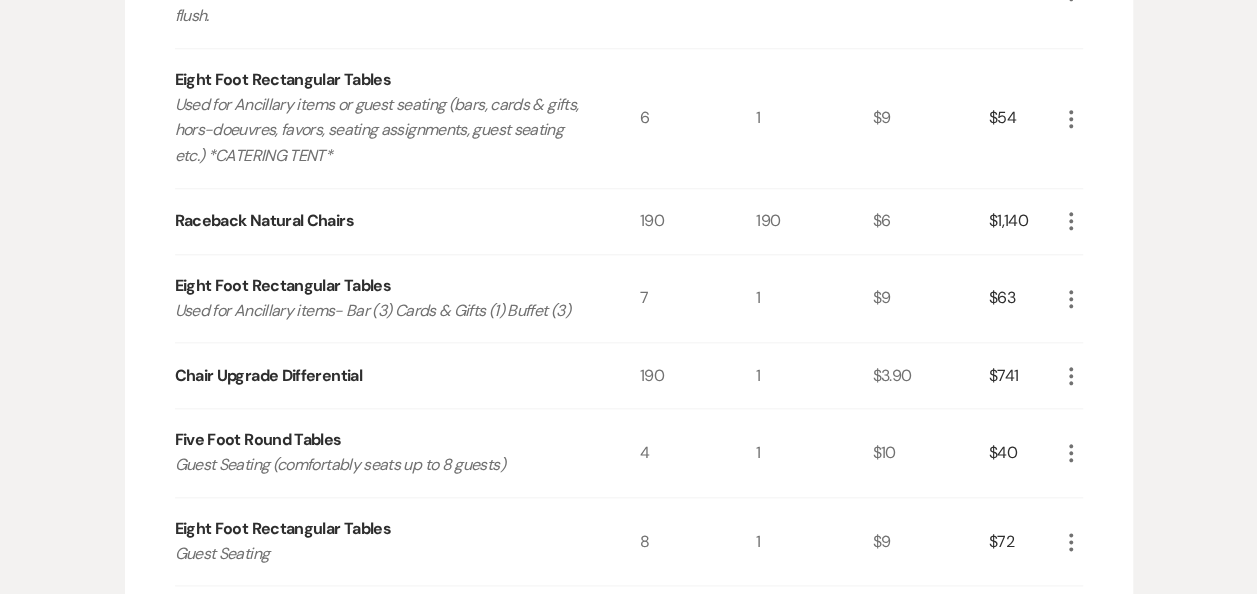 scroll, scrollTop: 933, scrollLeft: 0, axis: vertical 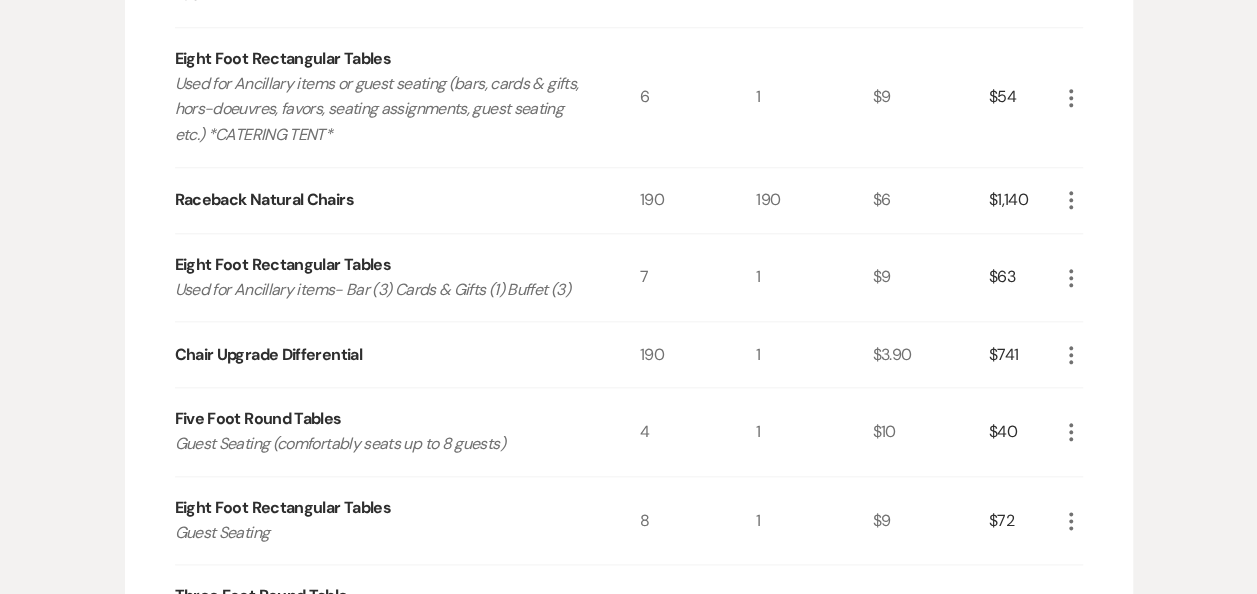 click on "Raceback Natural Chairs" at bounding box center (407, 200) 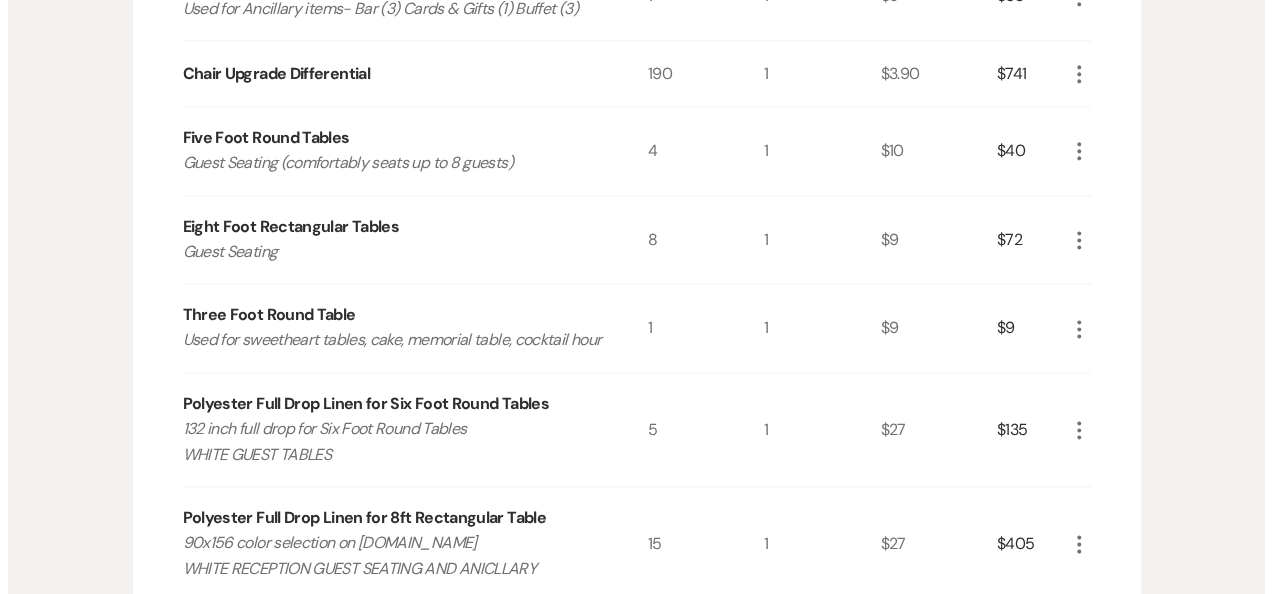 scroll, scrollTop: 1216, scrollLeft: 0, axis: vertical 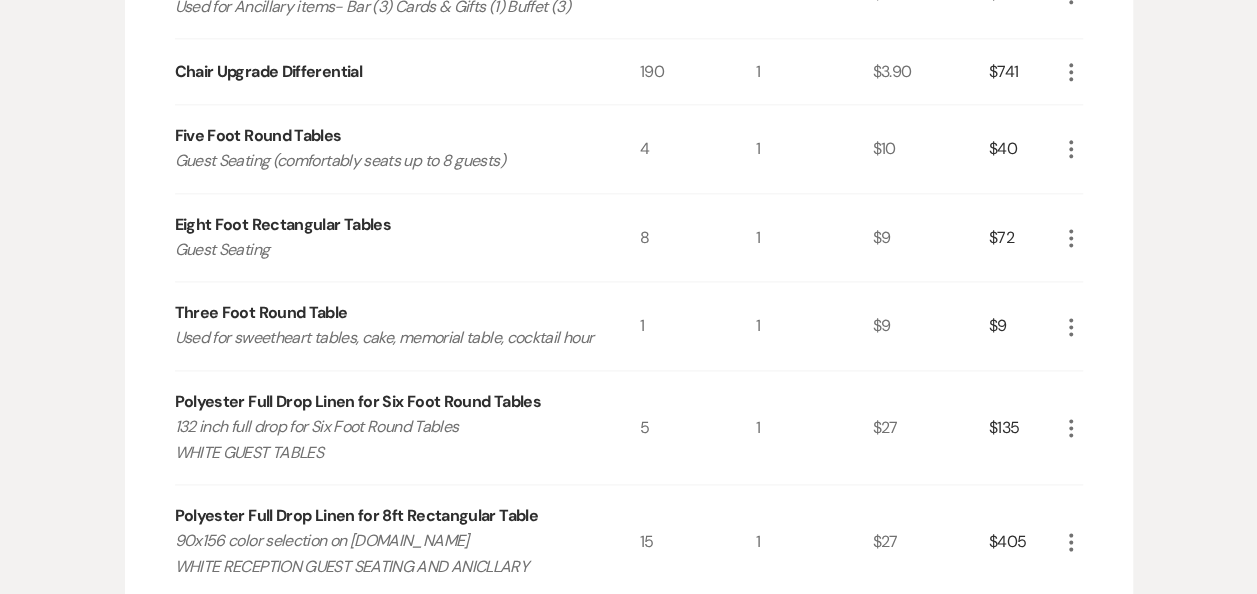 click on "More" 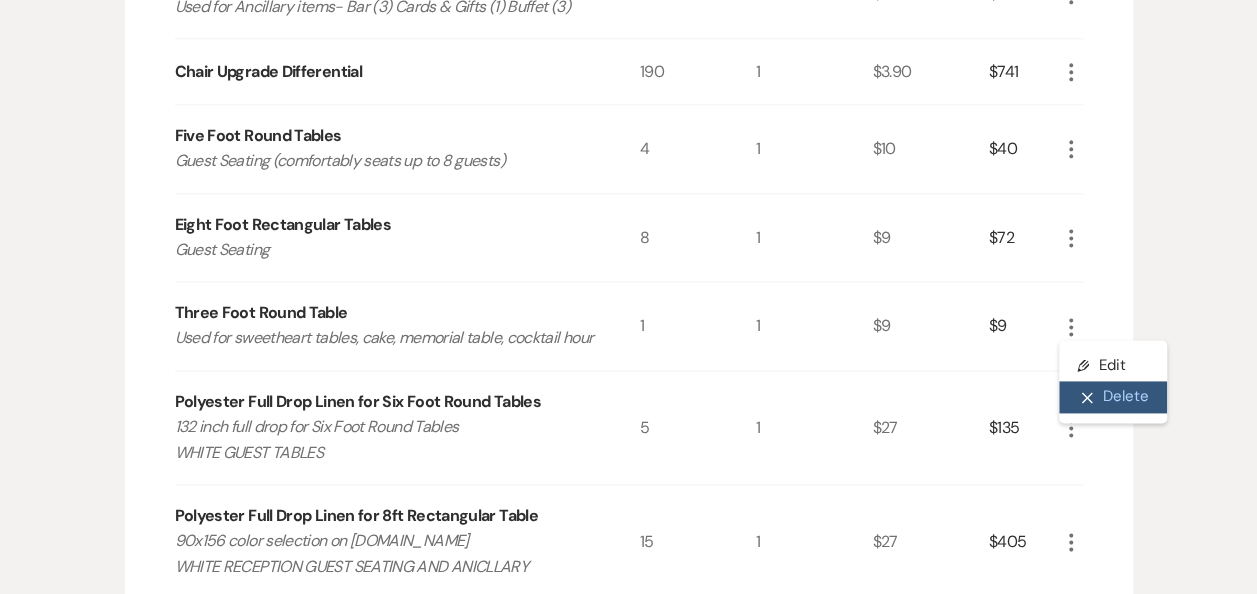 click on "X Delete" at bounding box center [1113, 397] 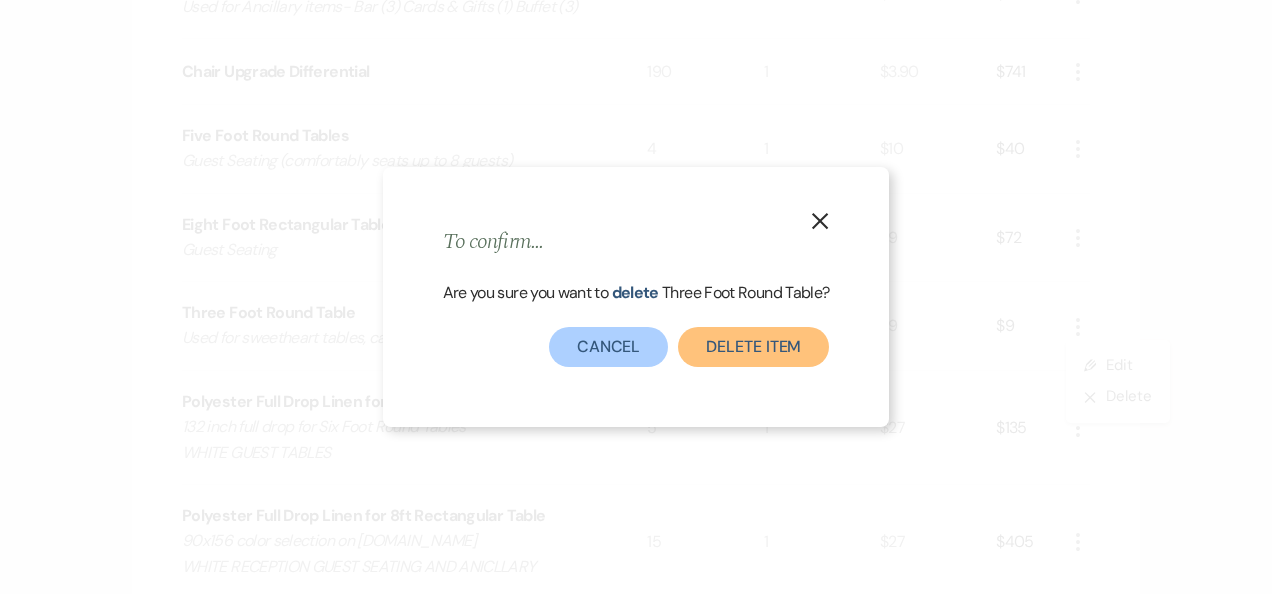 click on "Delete Item" at bounding box center (753, 347) 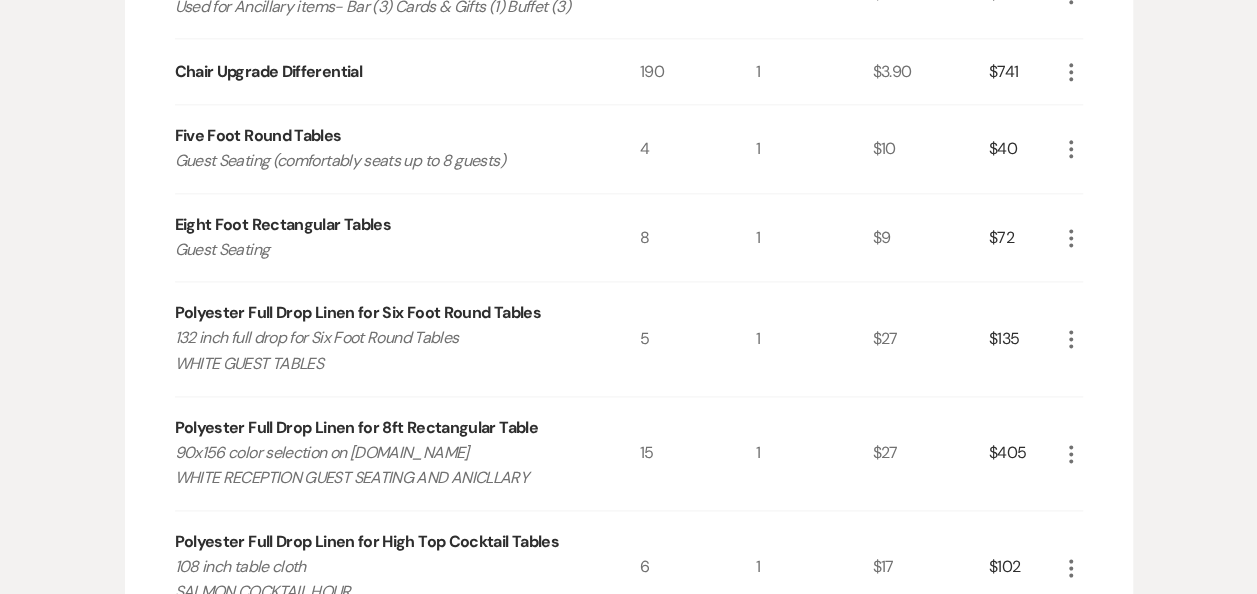 click on "More" 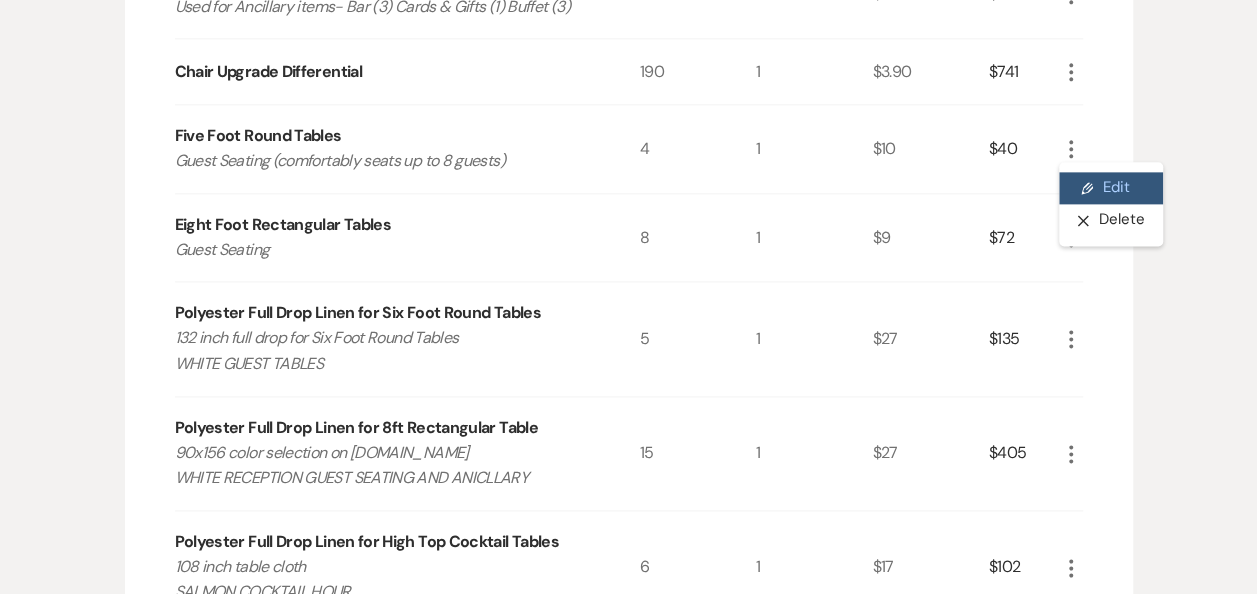 click on "Pencil Edit" at bounding box center (1111, 188) 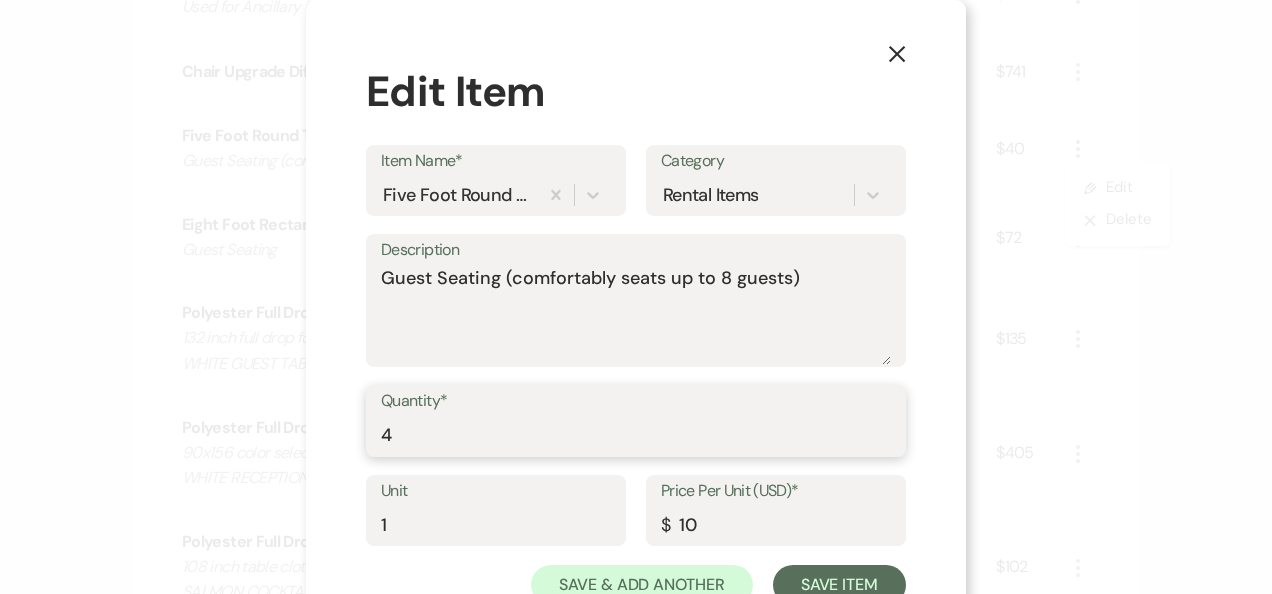 click on "4" at bounding box center (636, 435) 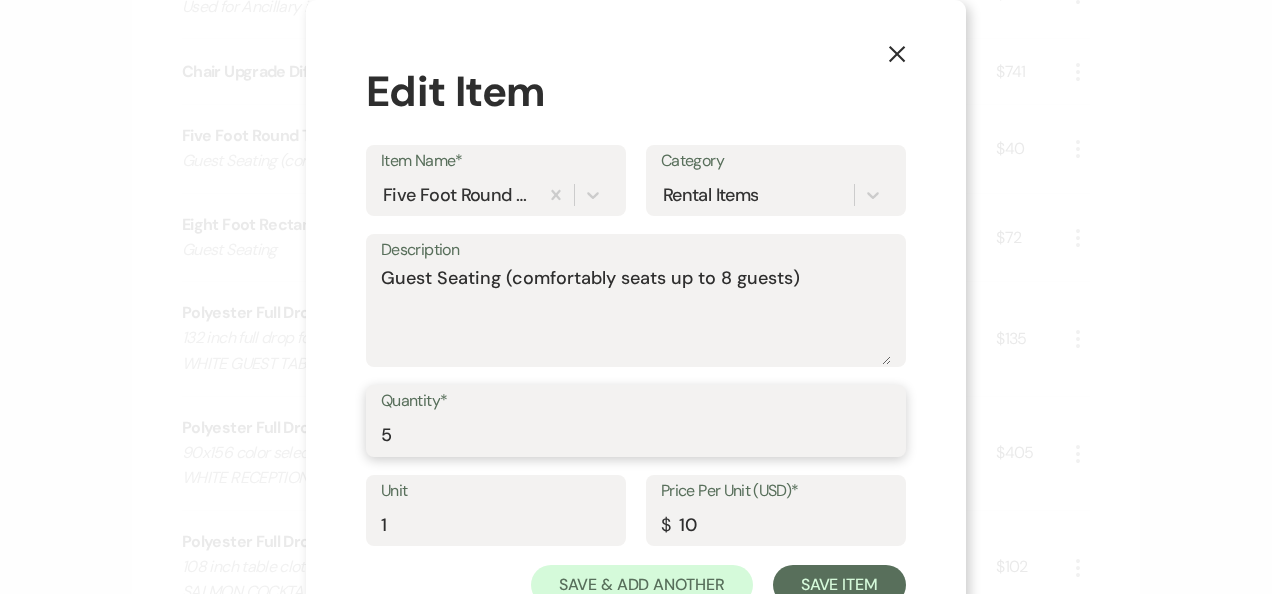 type on "5" 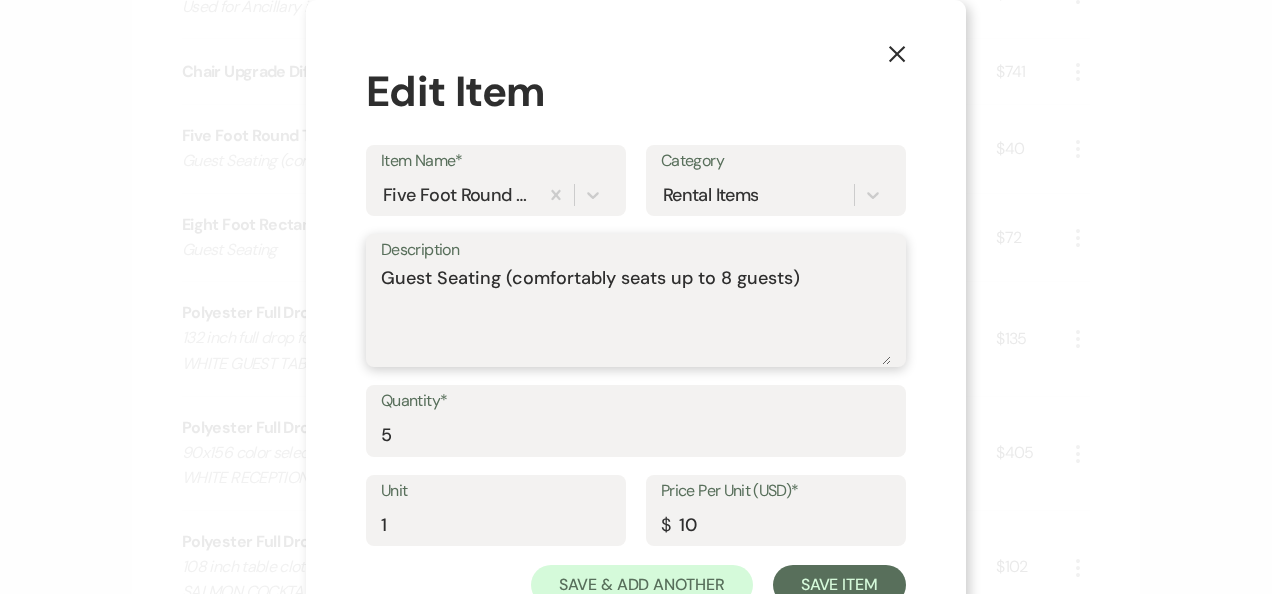 click on "Guest Seating (comfortably seats up to 8 guests)" at bounding box center (636, 315) 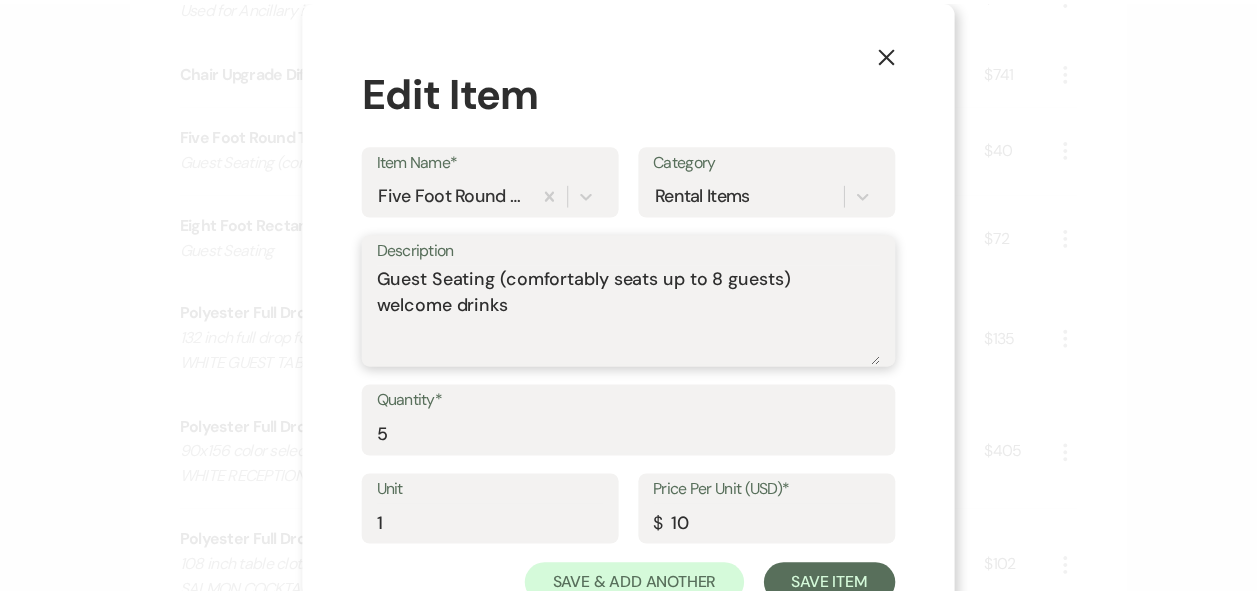 scroll, scrollTop: 70, scrollLeft: 0, axis: vertical 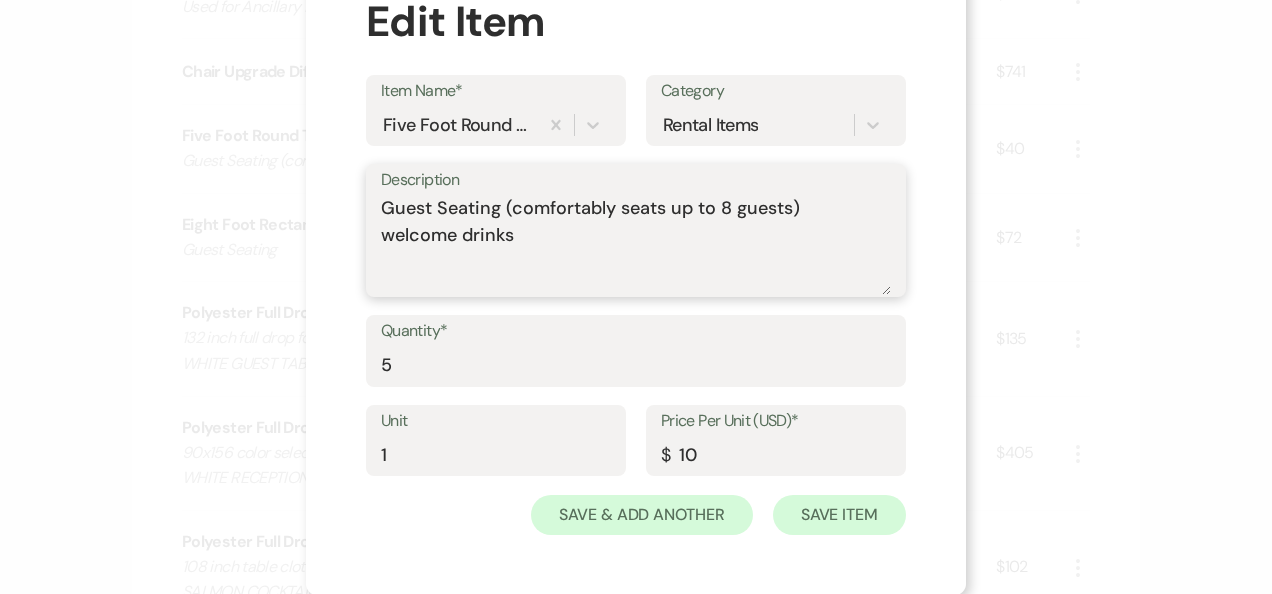 type on "Guest Seating (comfortably seats up to 8 guests)
welcome drinks" 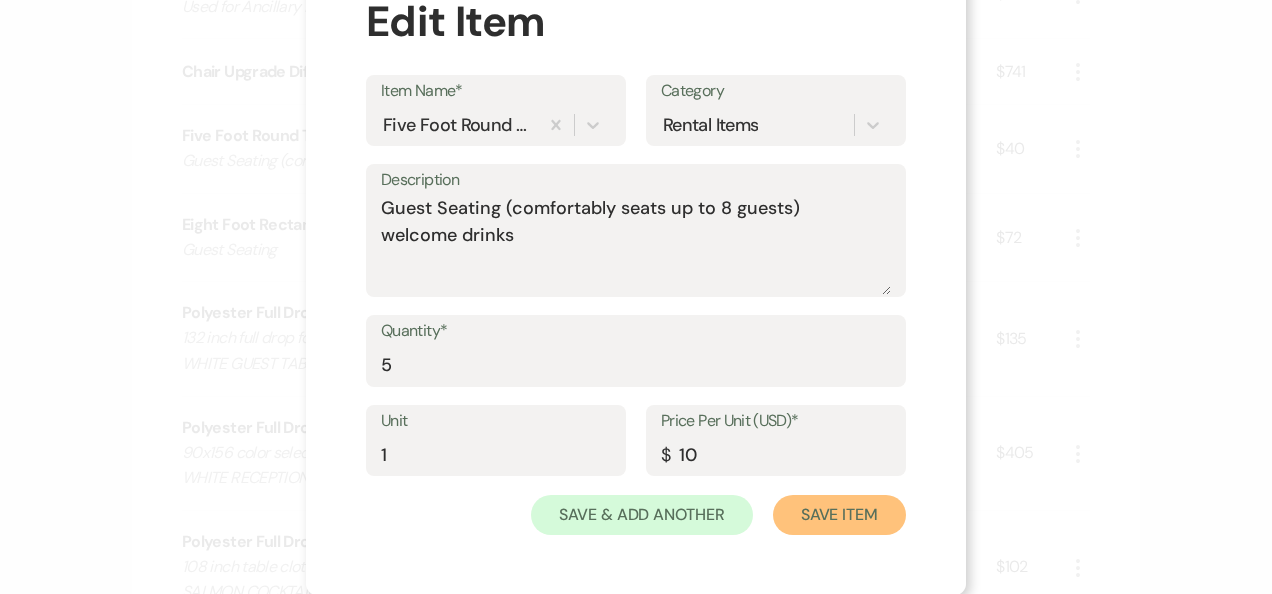 click on "Save Item" at bounding box center [839, 515] 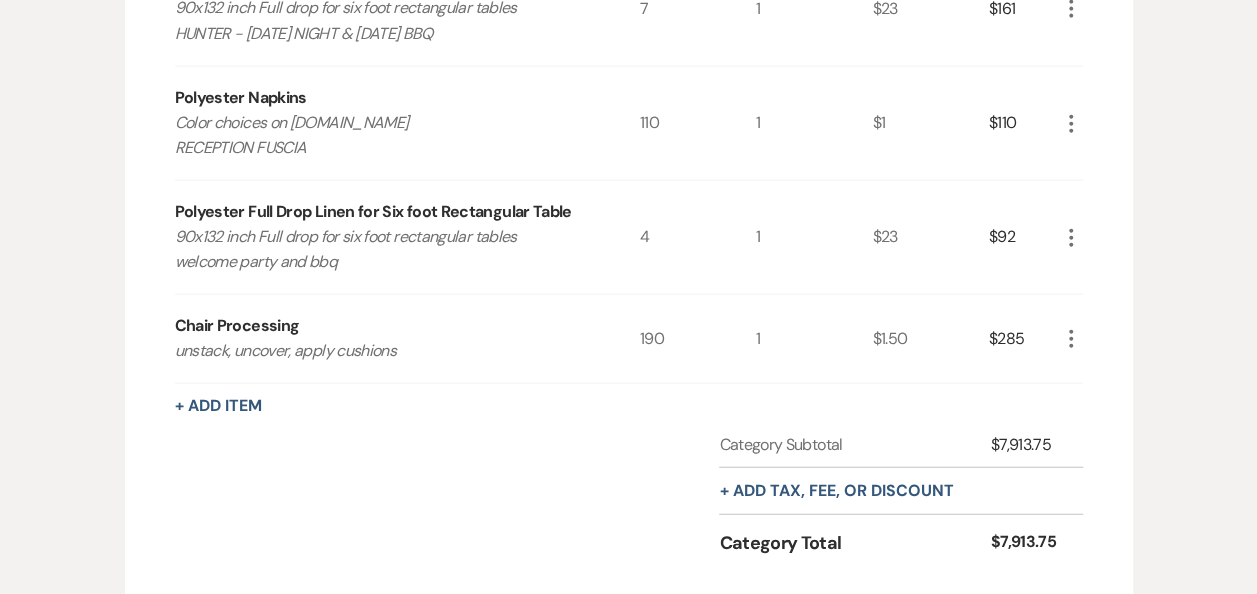 scroll, scrollTop: 2294, scrollLeft: 0, axis: vertical 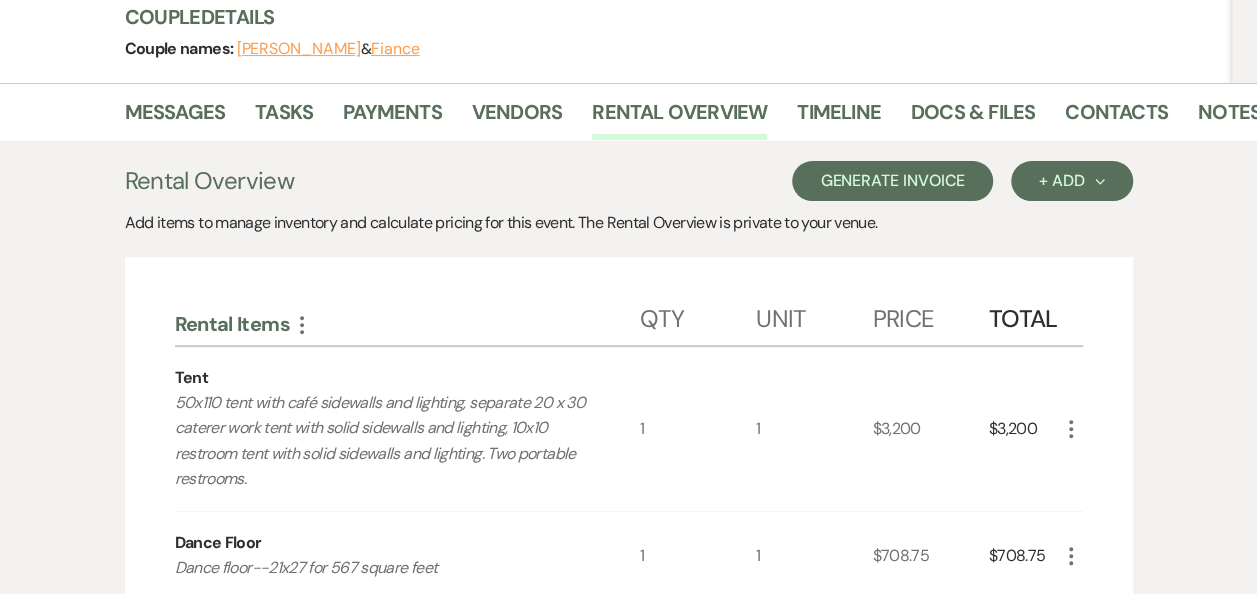 click on "Generate Invoice" at bounding box center [892, 181] 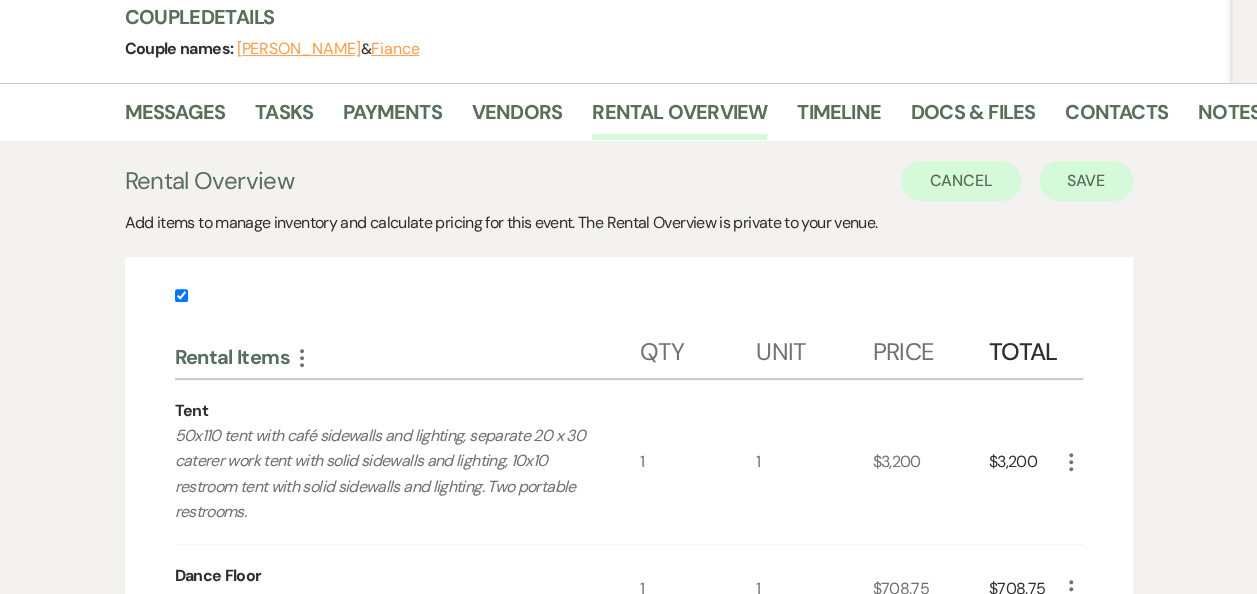 click on "Save" at bounding box center (1086, 181) 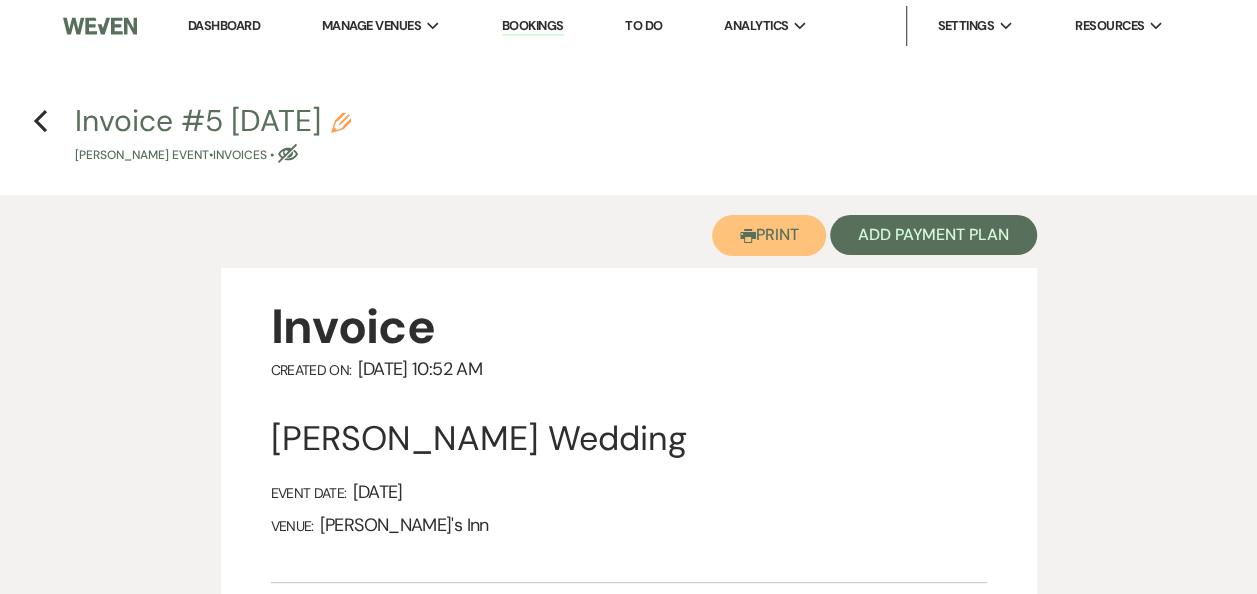 click on "Printer  Print" at bounding box center [769, 235] 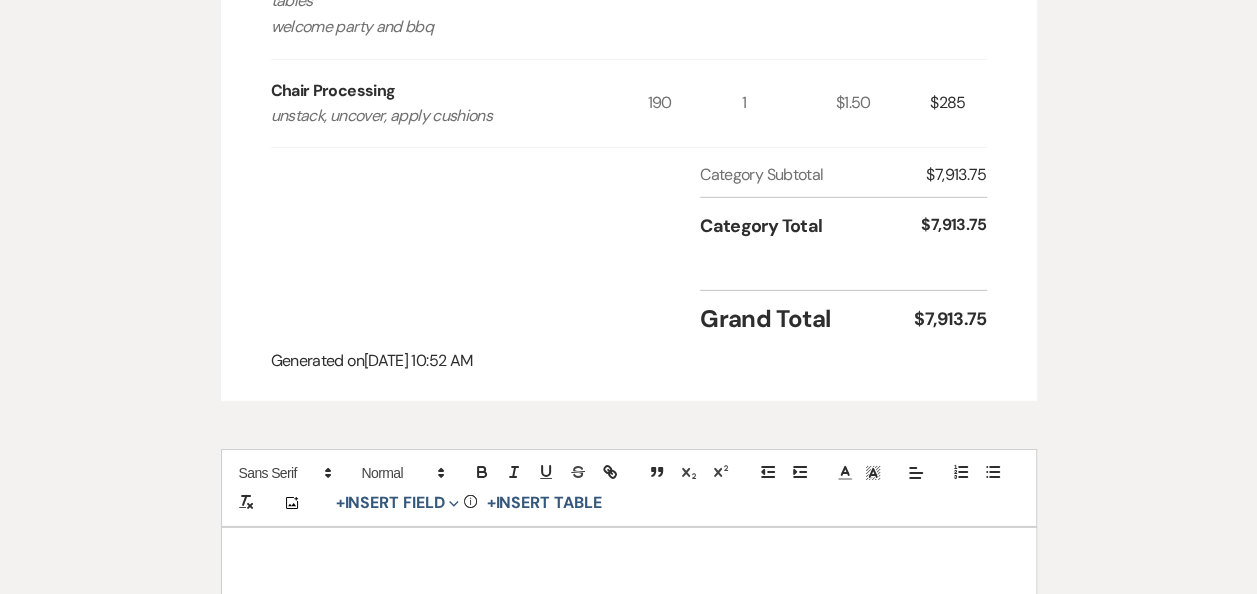 scroll, scrollTop: 2769, scrollLeft: 0, axis: vertical 